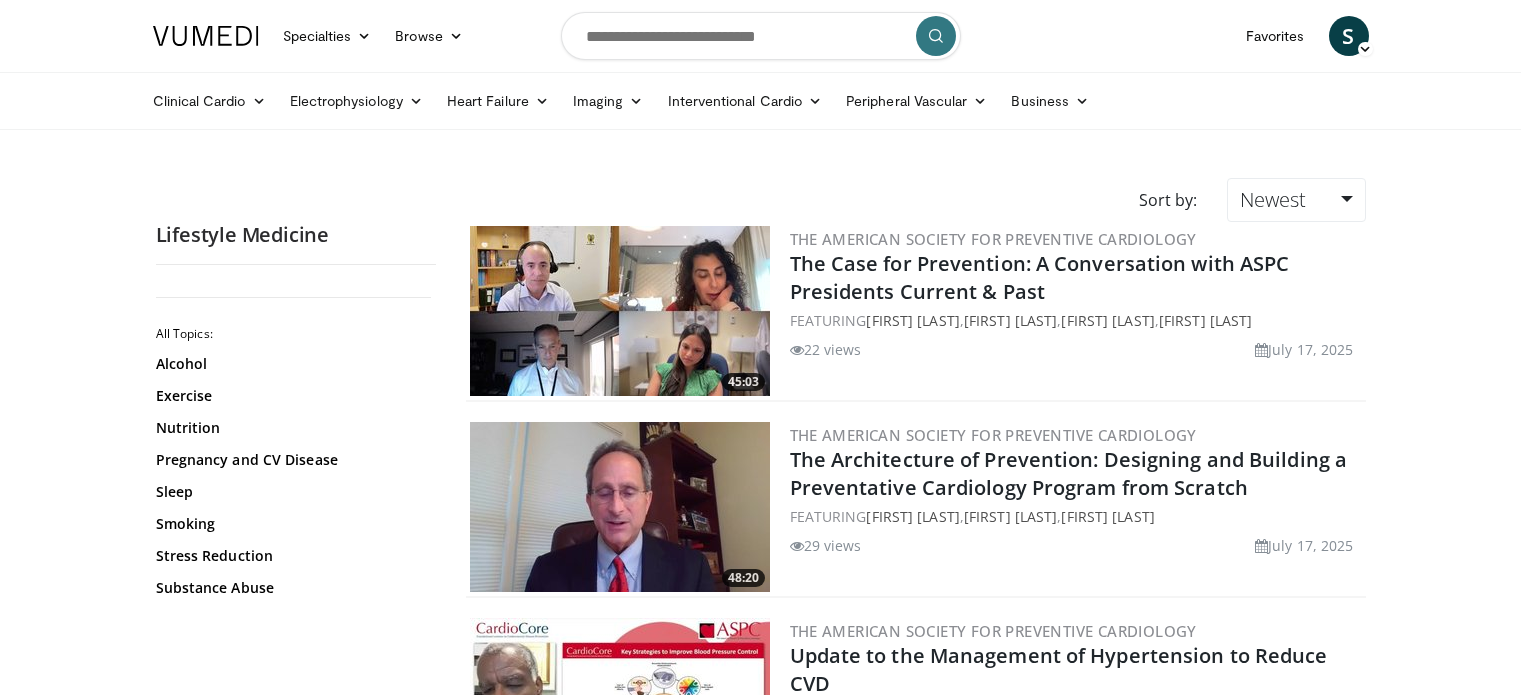 scroll, scrollTop: 1704, scrollLeft: 0, axis: vertical 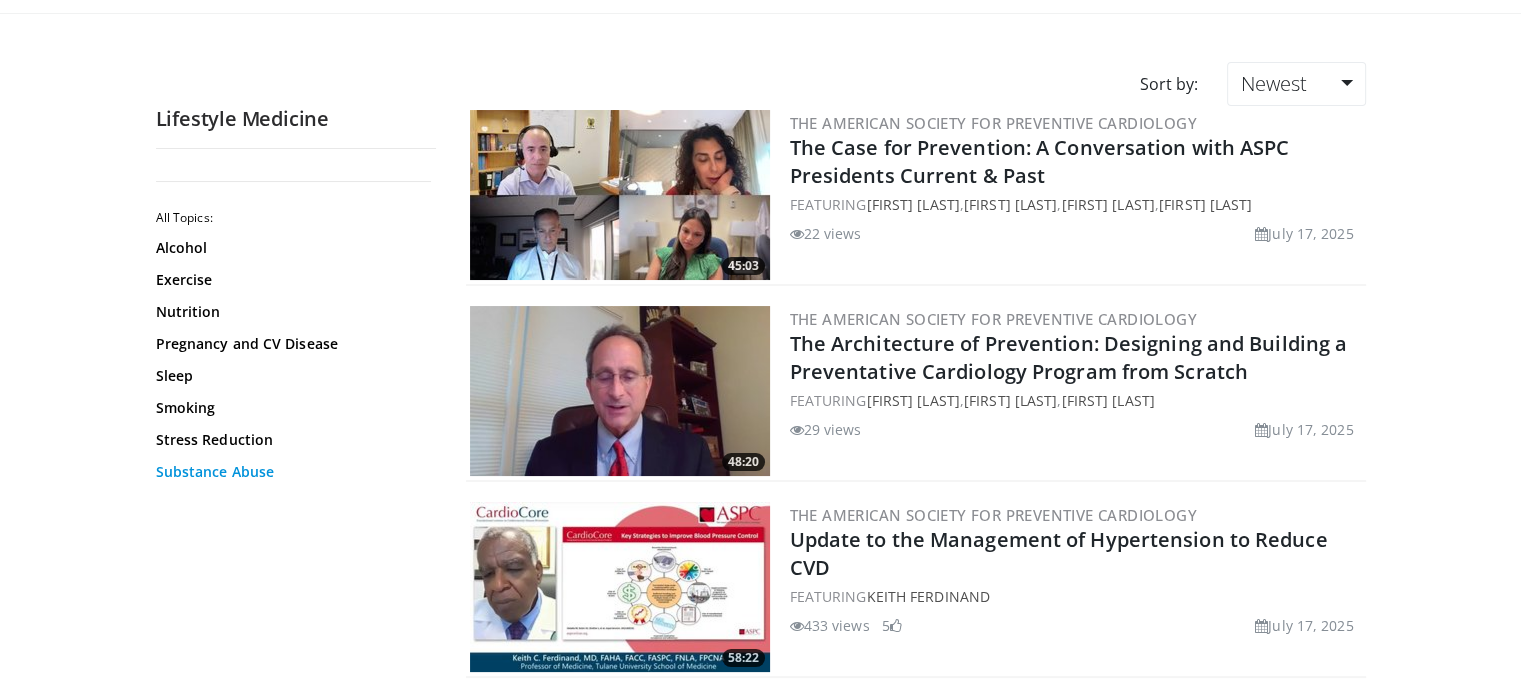 click on "Substance Abuse" at bounding box center (291, 472) 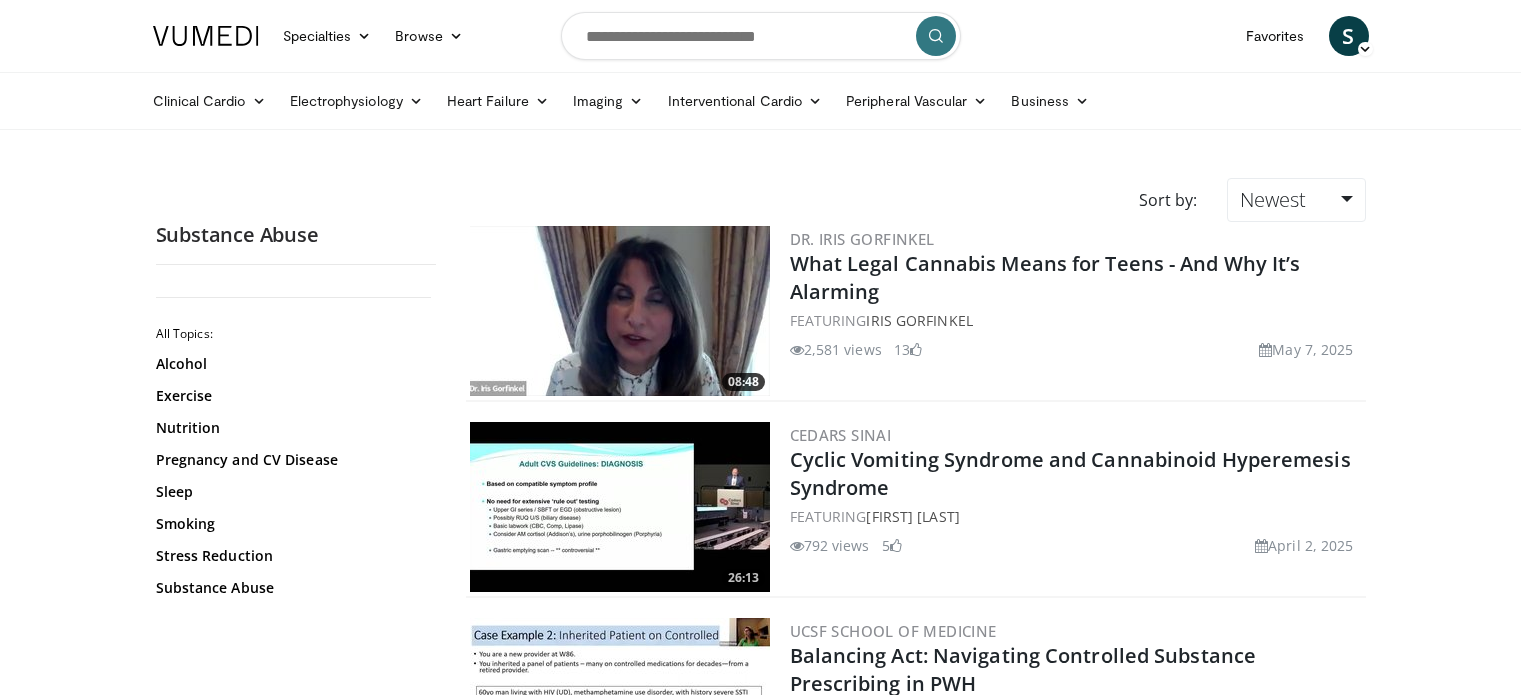 scroll, scrollTop: 0, scrollLeft: 0, axis: both 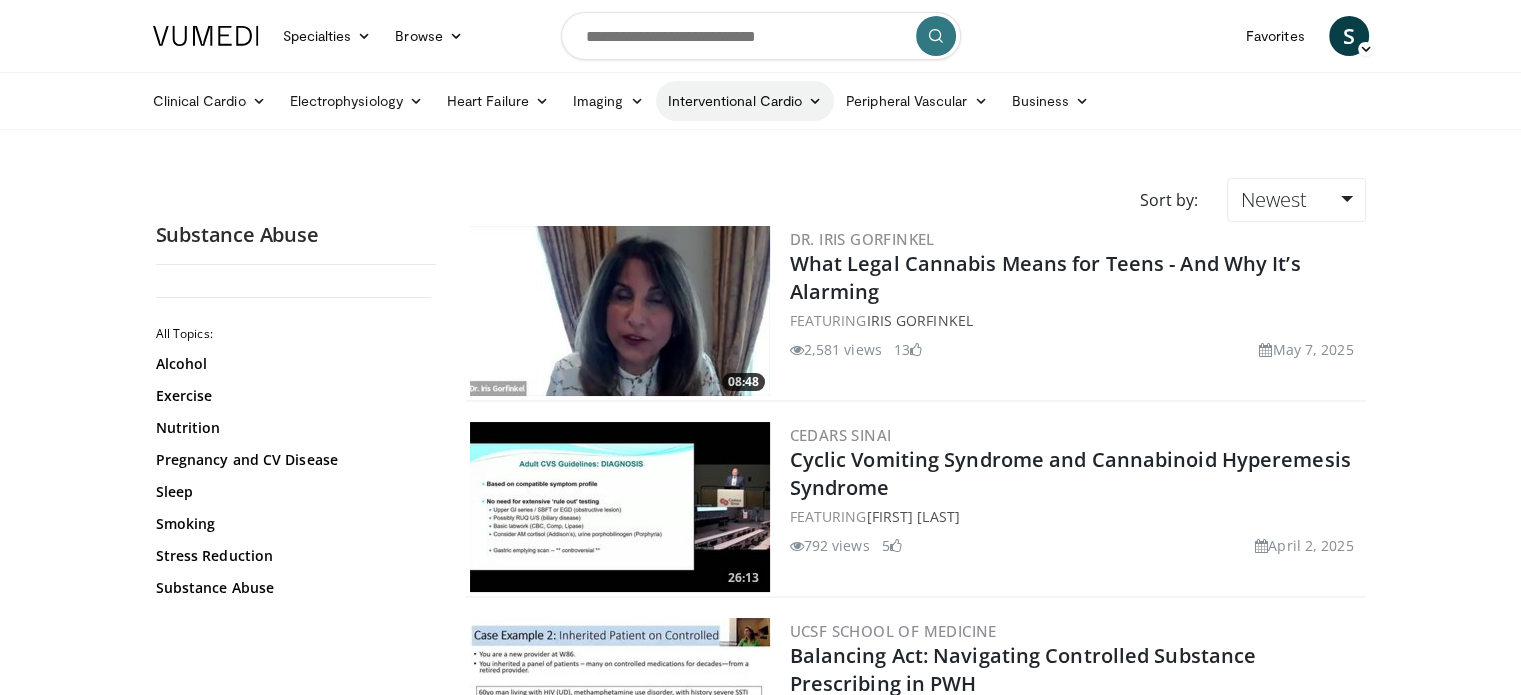 click on "Interventional Cardio" at bounding box center (745, 101) 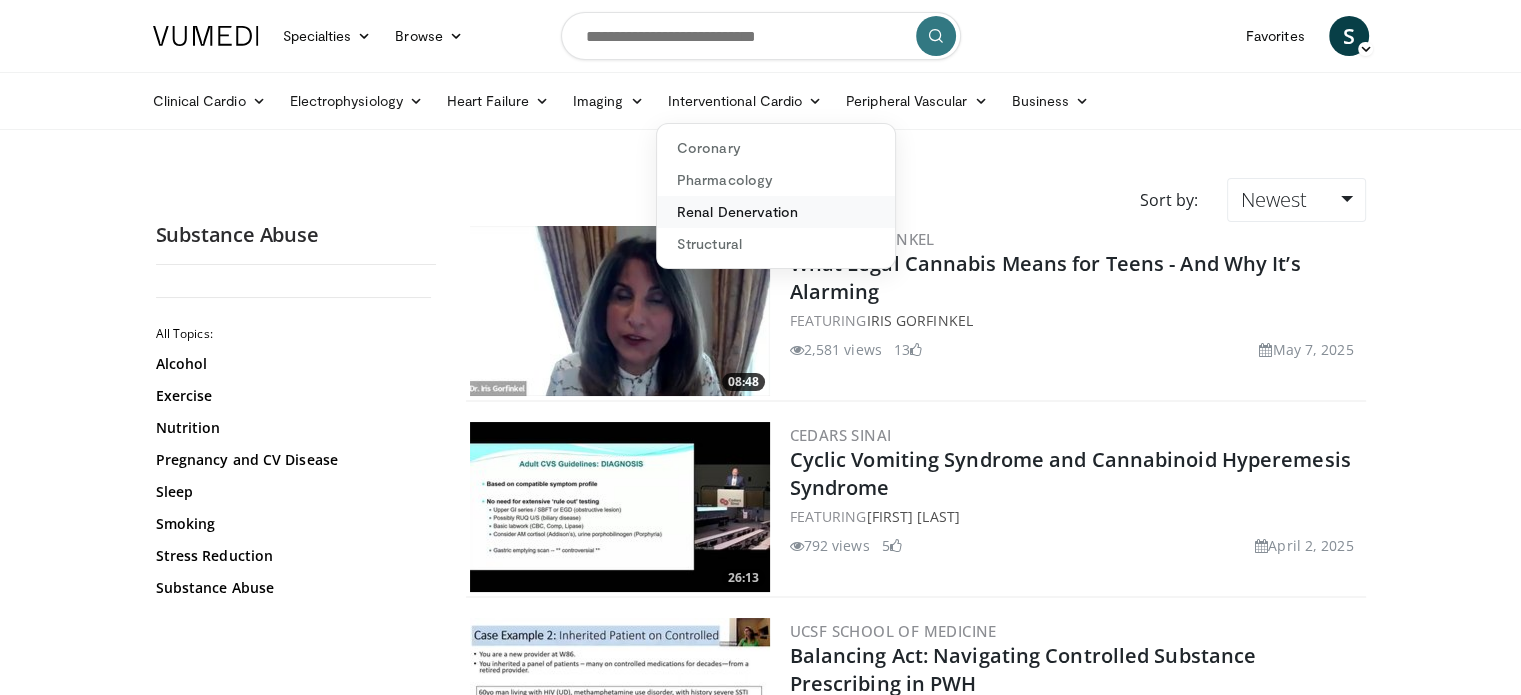 click on "Renal Denervation" at bounding box center (776, 212) 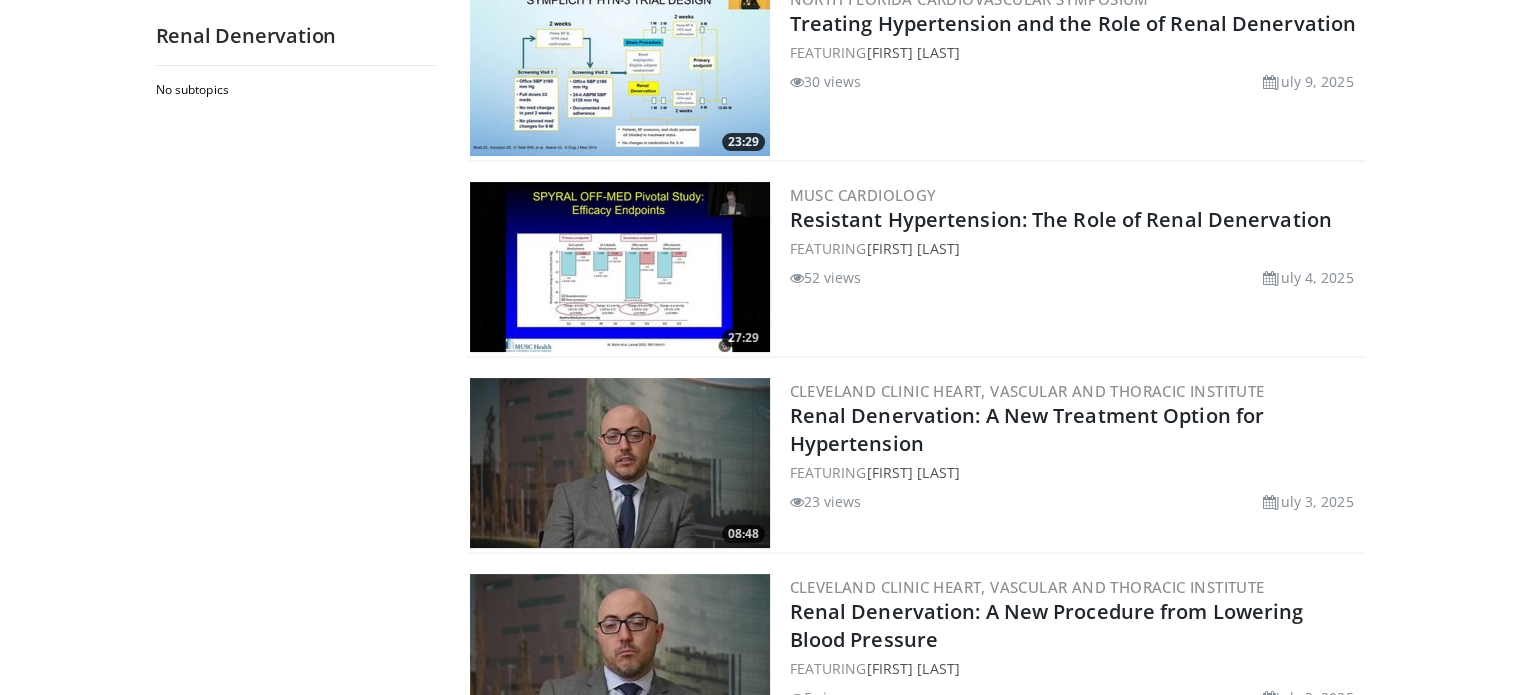scroll, scrollTop: 0, scrollLeft: 0, axis: both 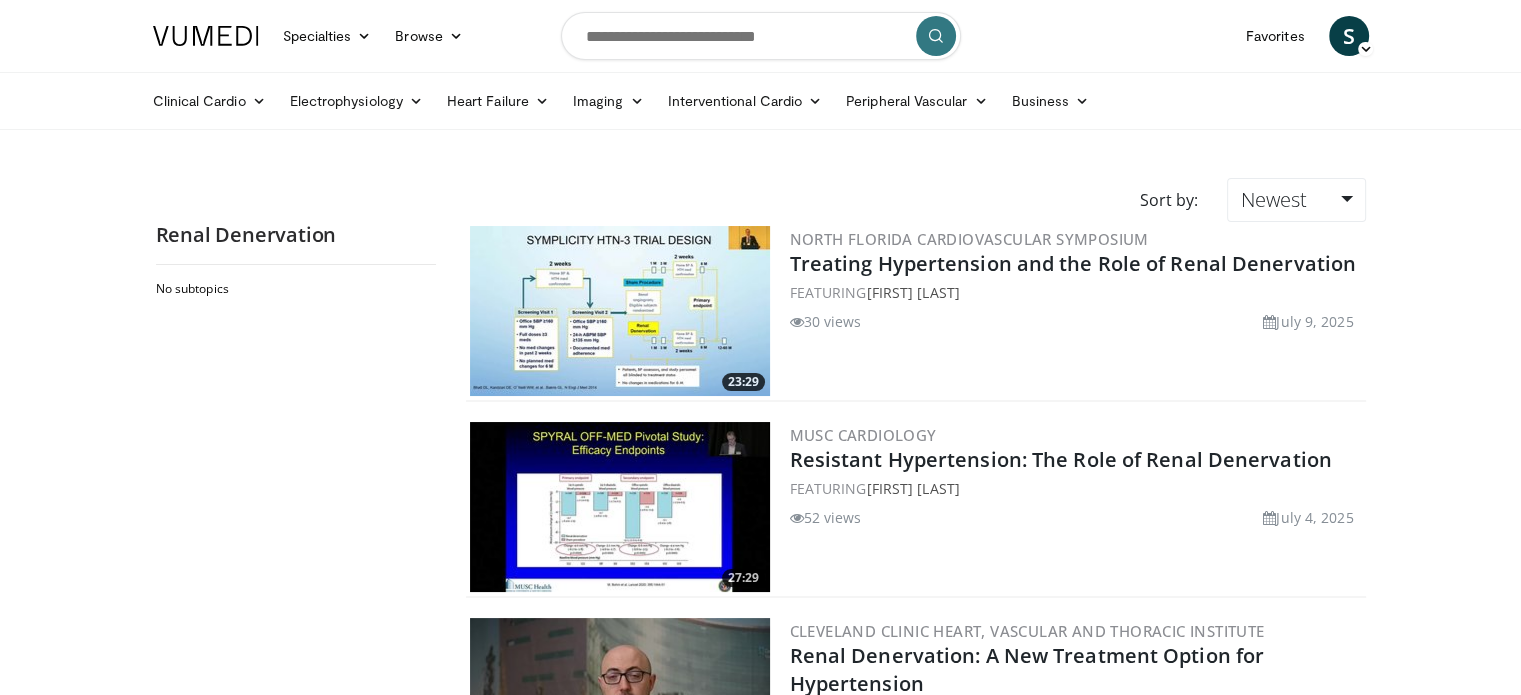 click at bounding box center (620, 507) 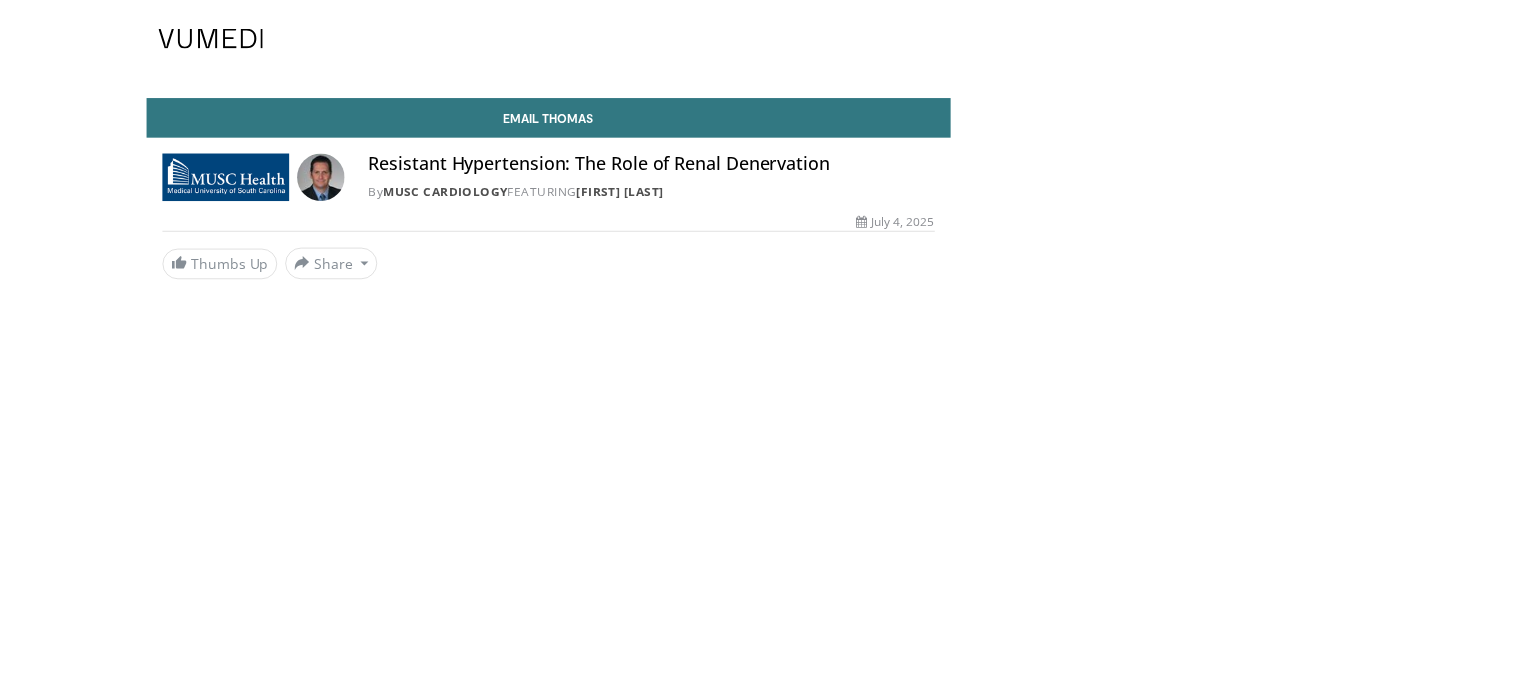 scroll, scrollTop: 0, scrollLeft: 0, axis: both 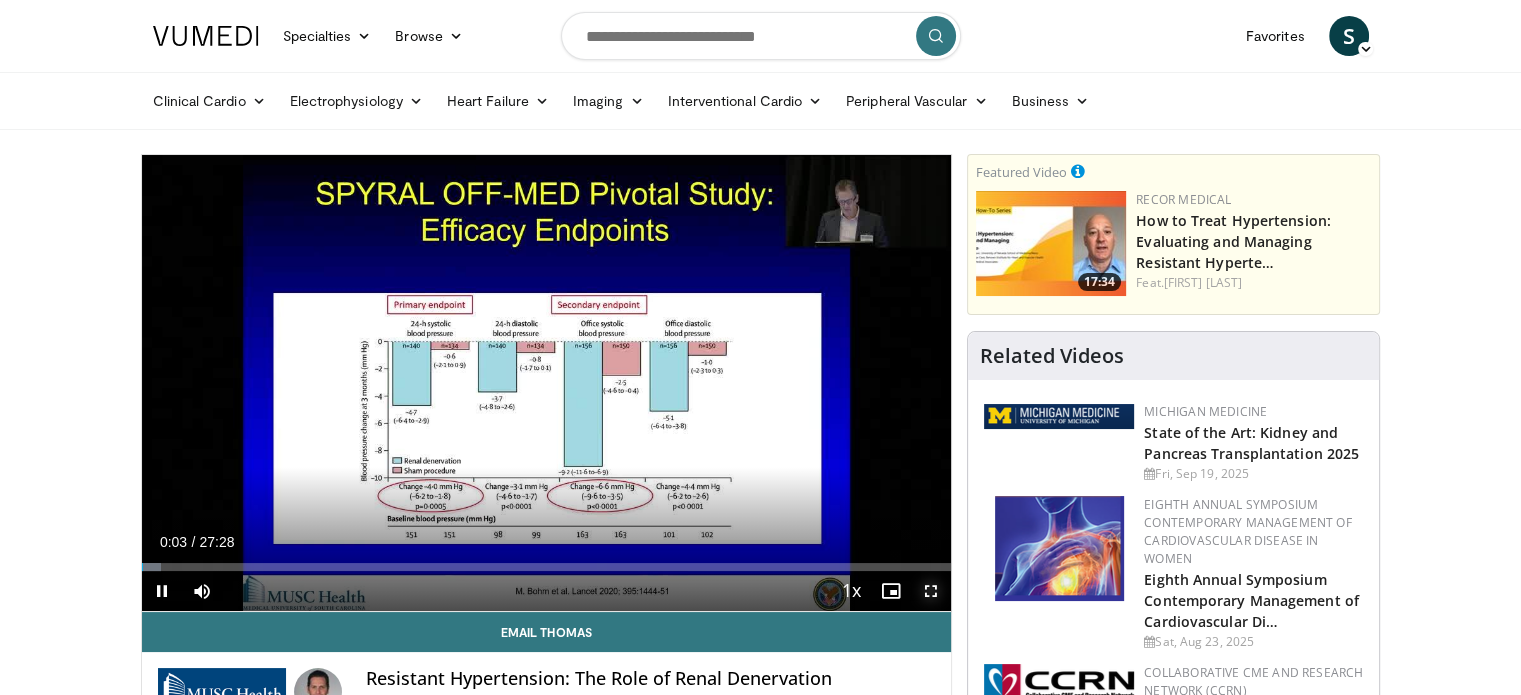 click on "**********" at bounding box center [547, 383] 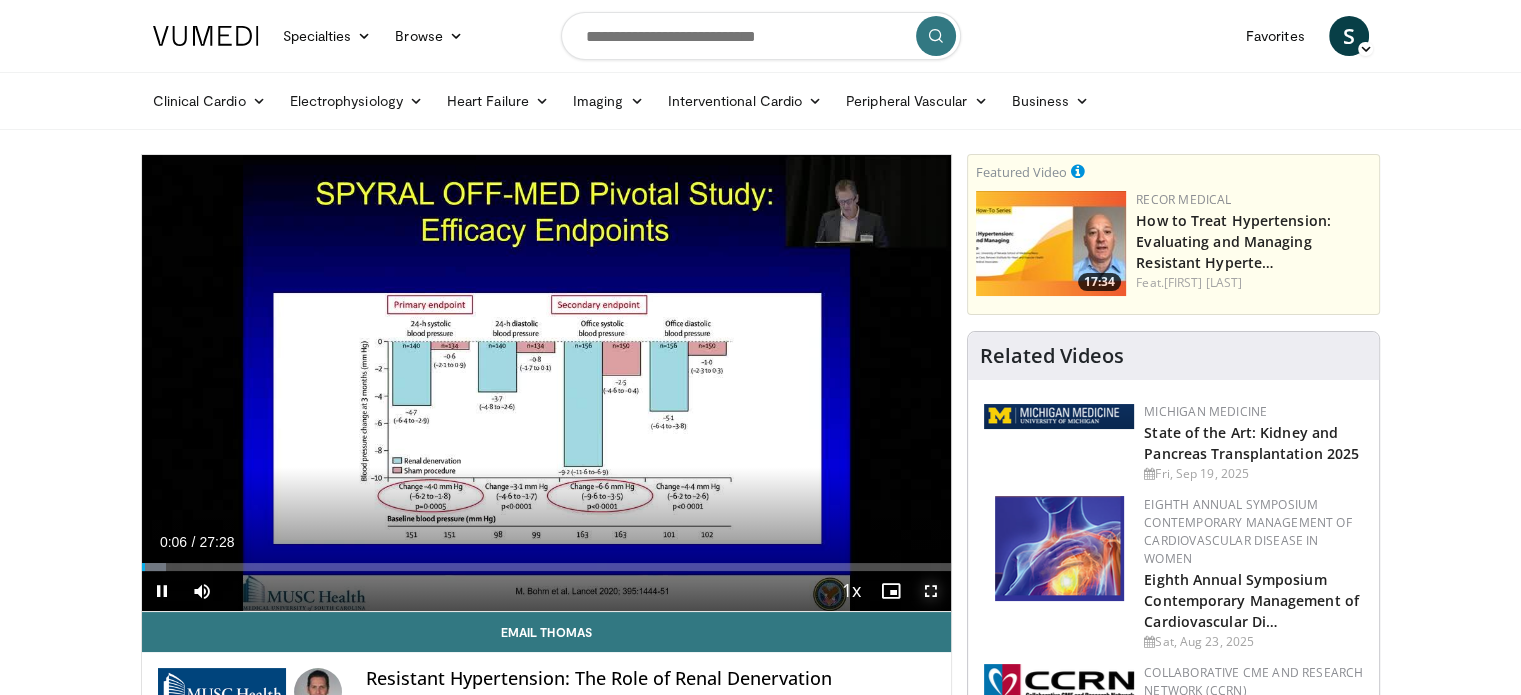 click at bounding box center [931, 591] 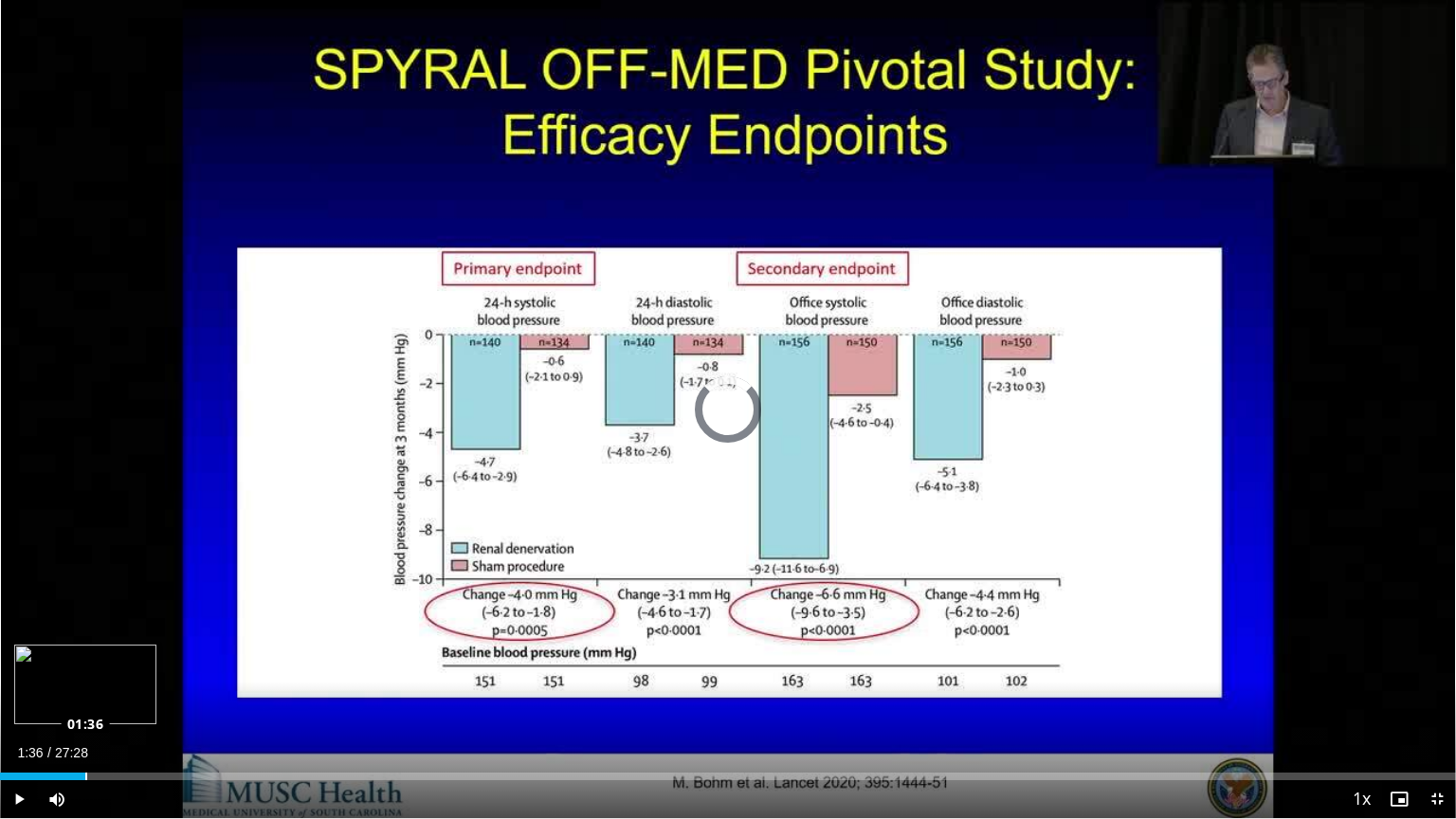click on "Loaded :  0.00% 00:22 01:36" at bounding box center (728, 776) 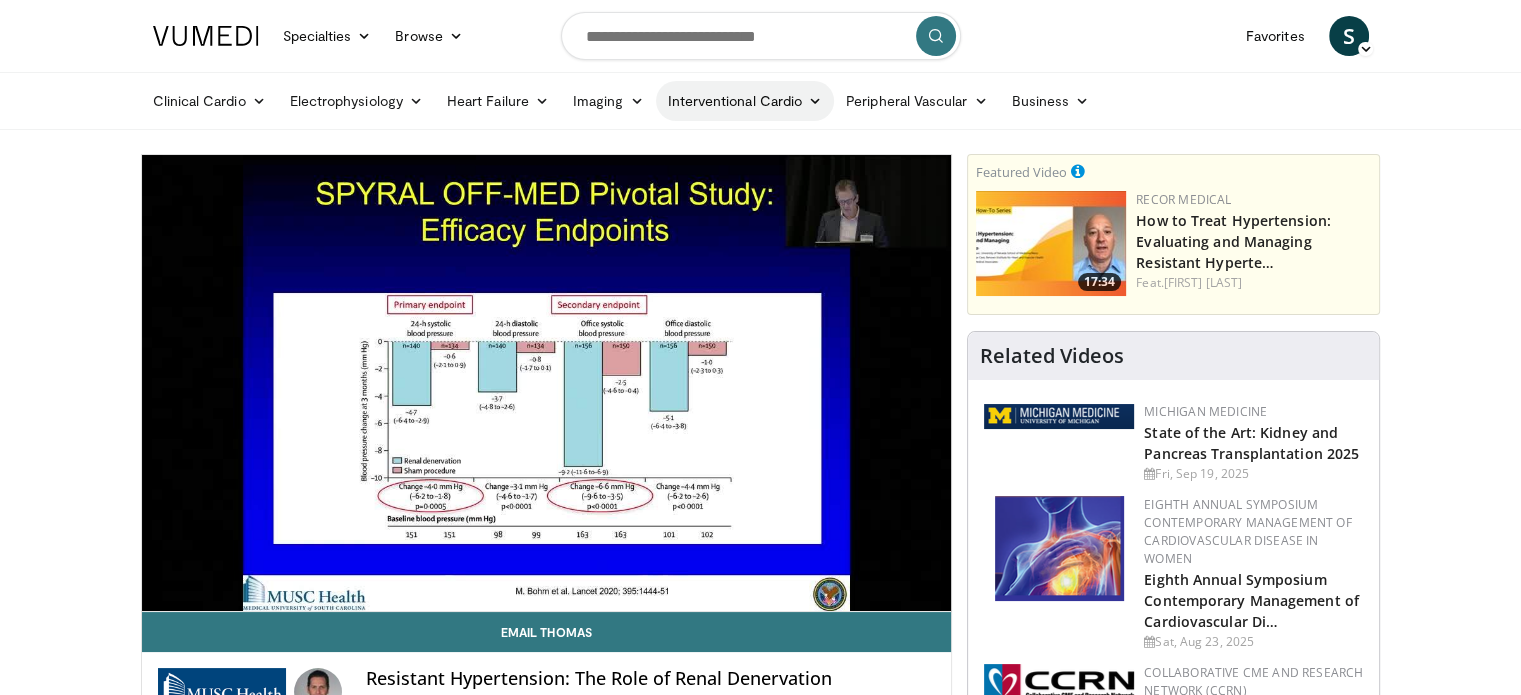 click on "Interventional Cardio" at bounding box center (745, 101) 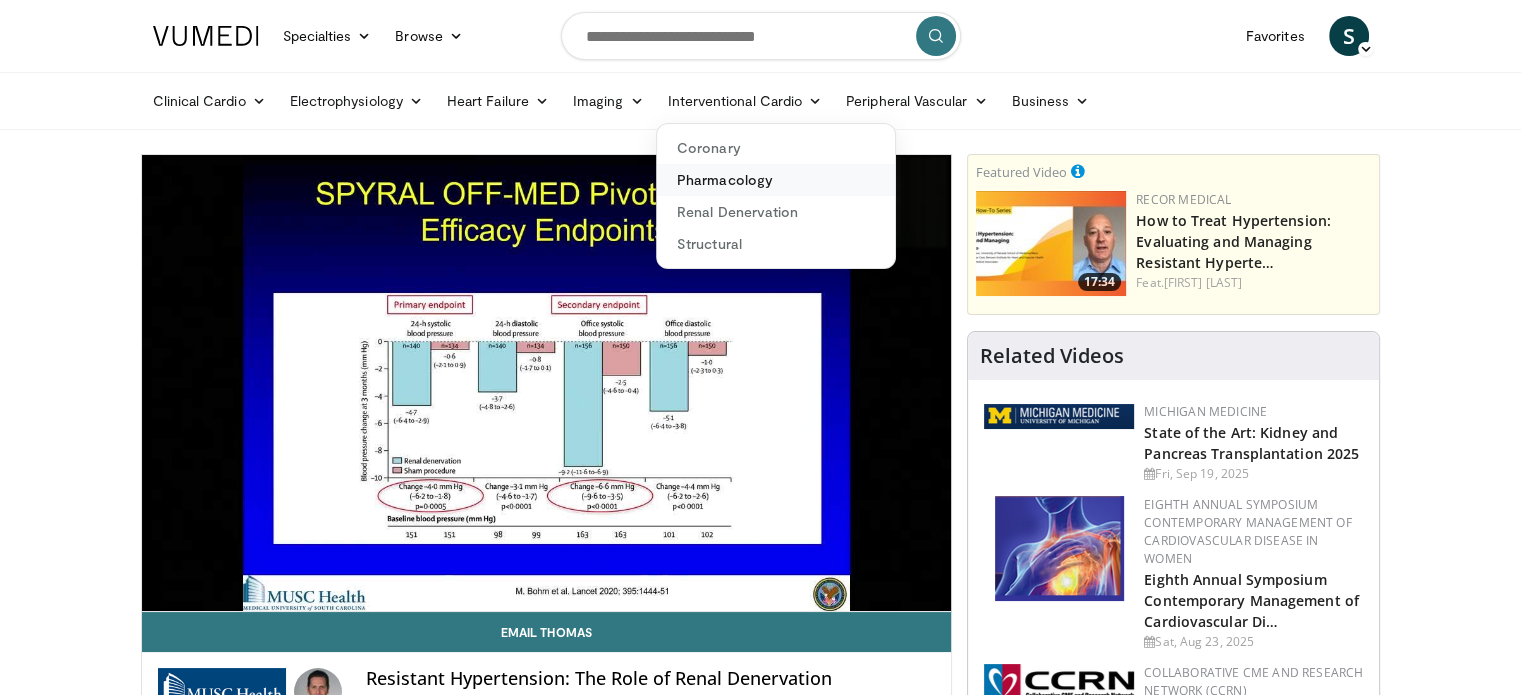 click on "Pharmacology" at bounding box center (776, 180) 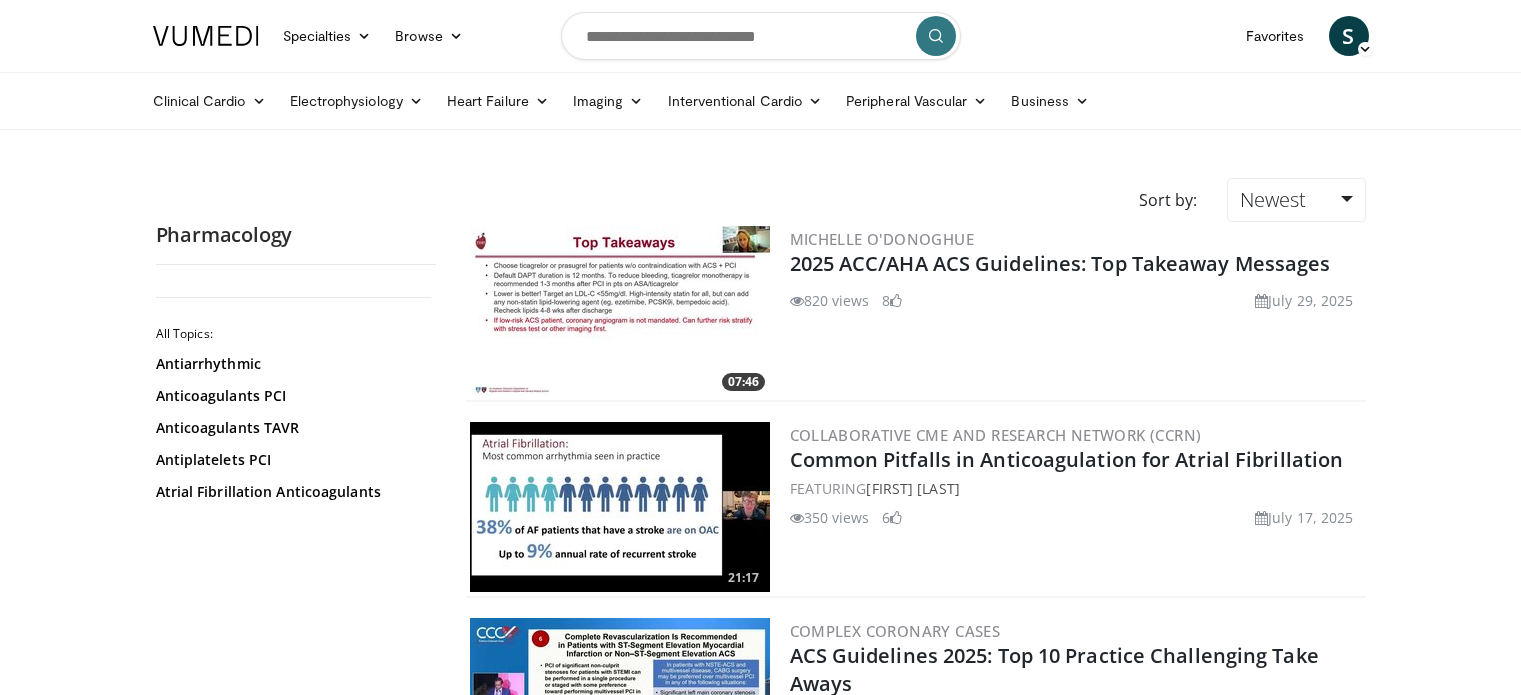 scroll, scrollTop: 0, scrollLeft: 0, axis: both 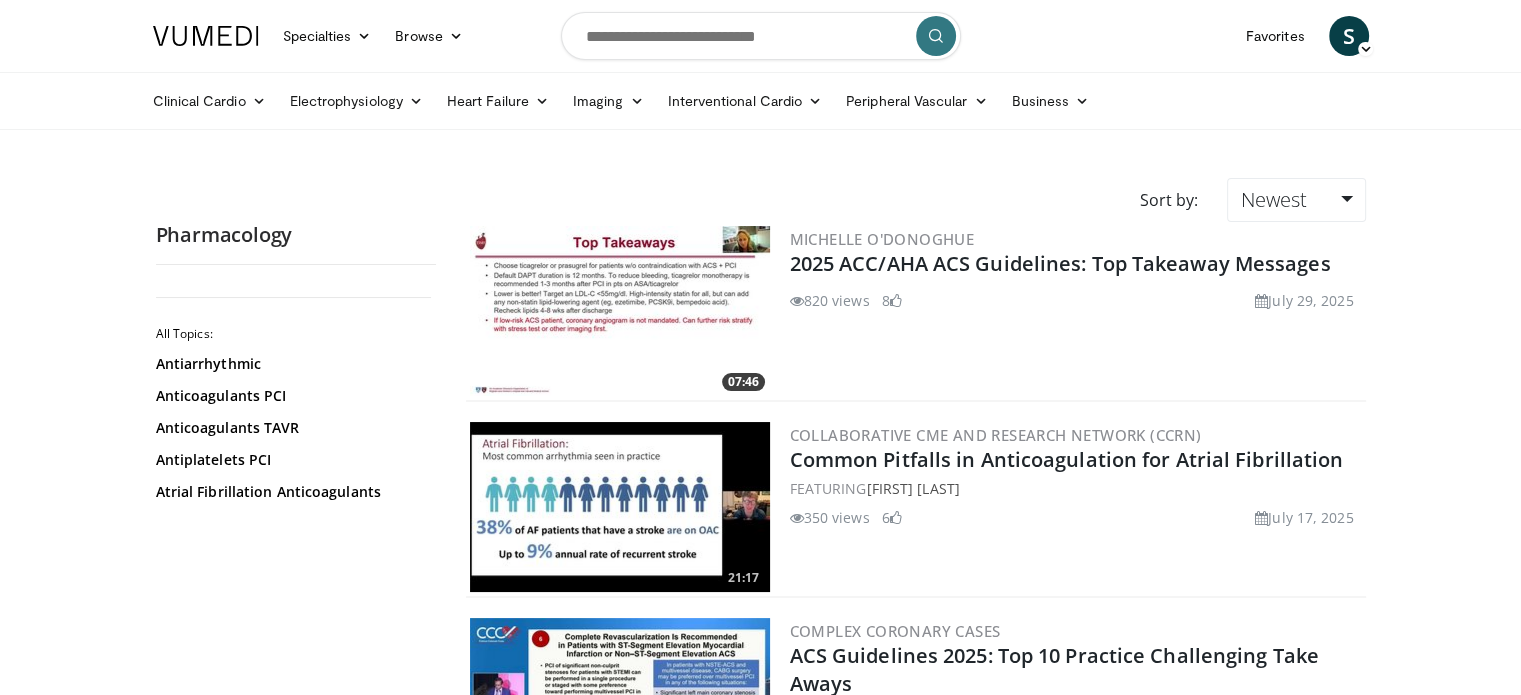 click at bounding box center [620, 311] 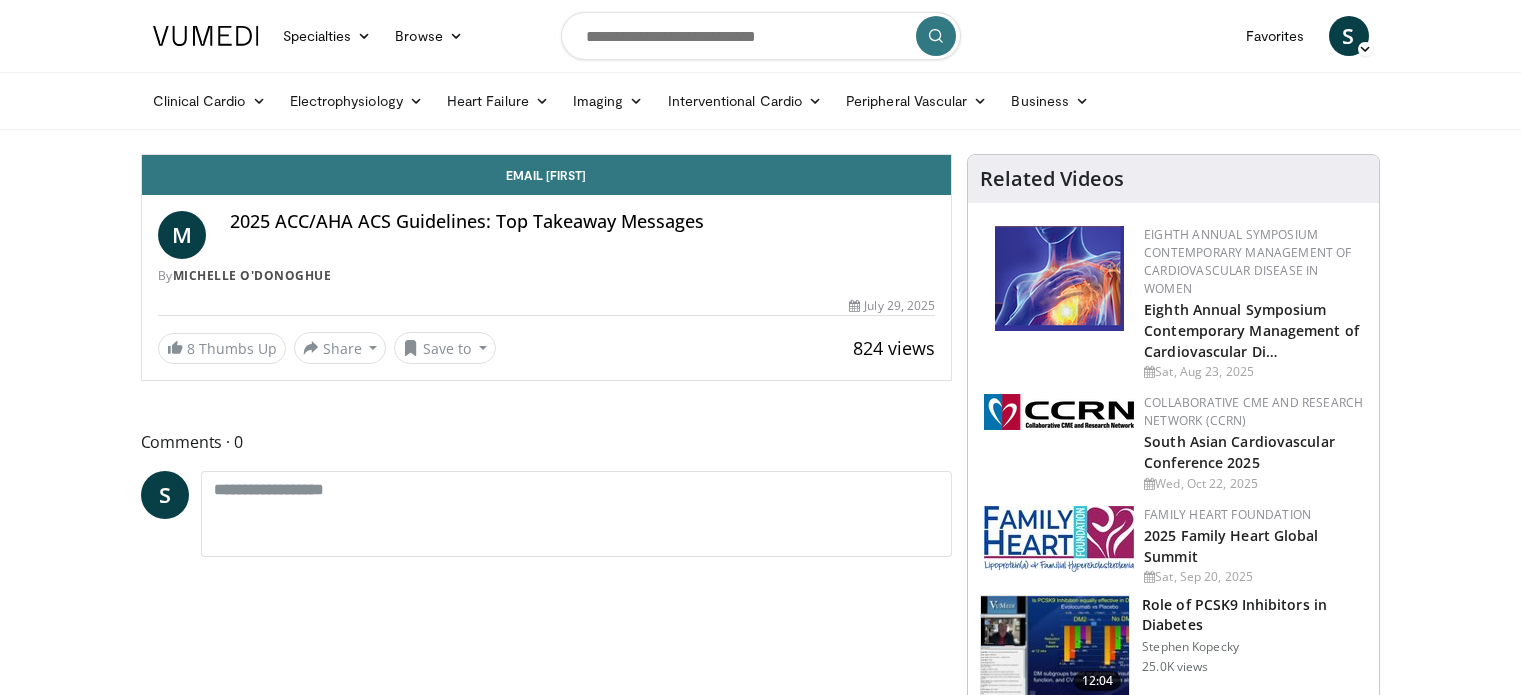 scroll, scrollTop: 0, scrollLeft: 0, axis: both 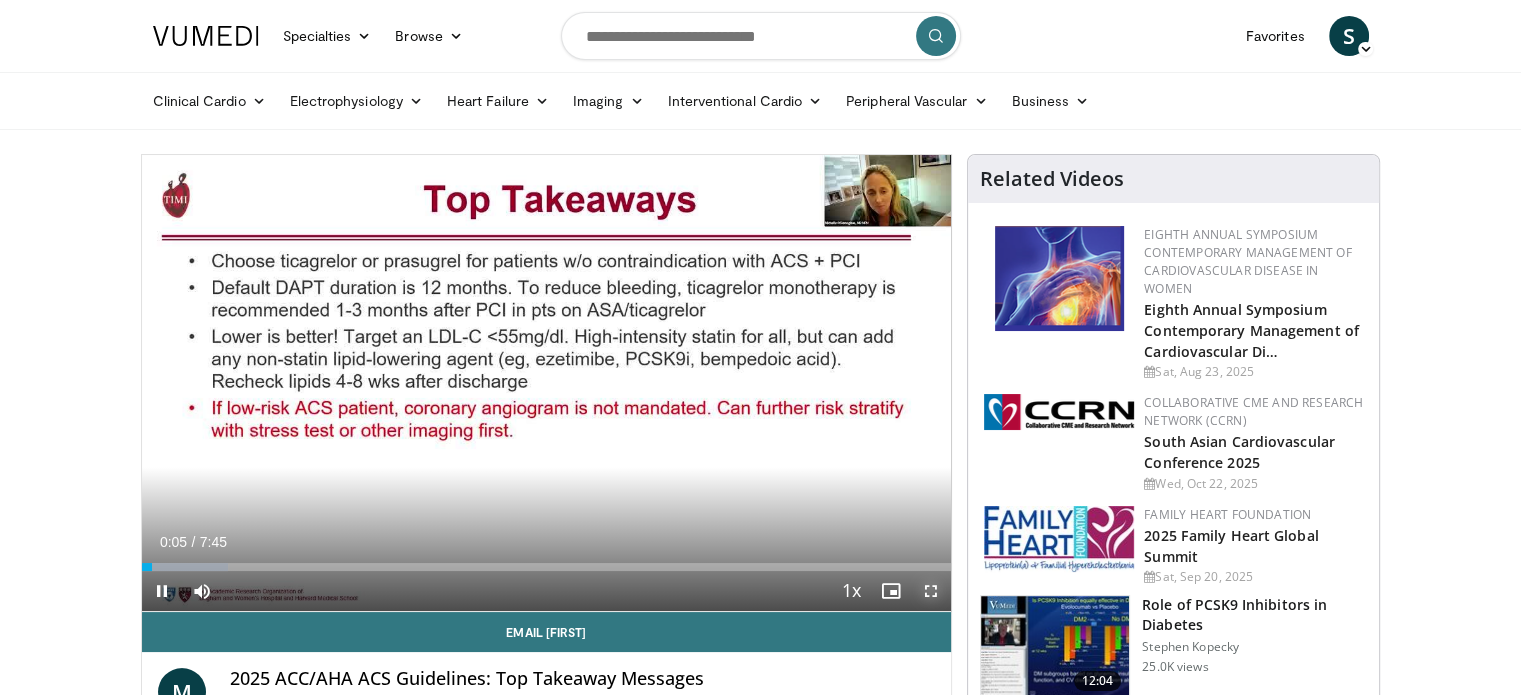click at bounding box center [931, 591] 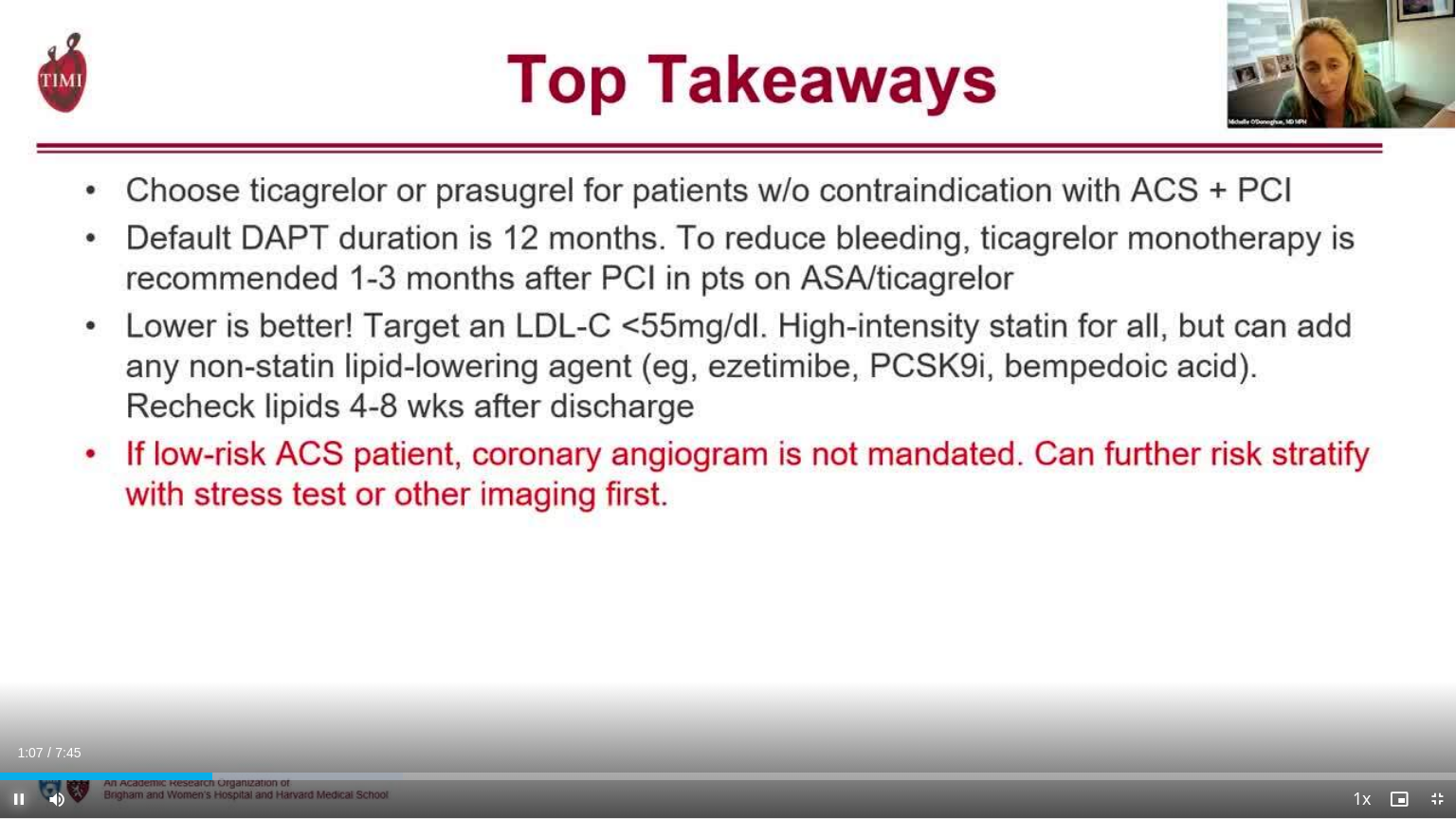 click at bounding box center [19, 799] 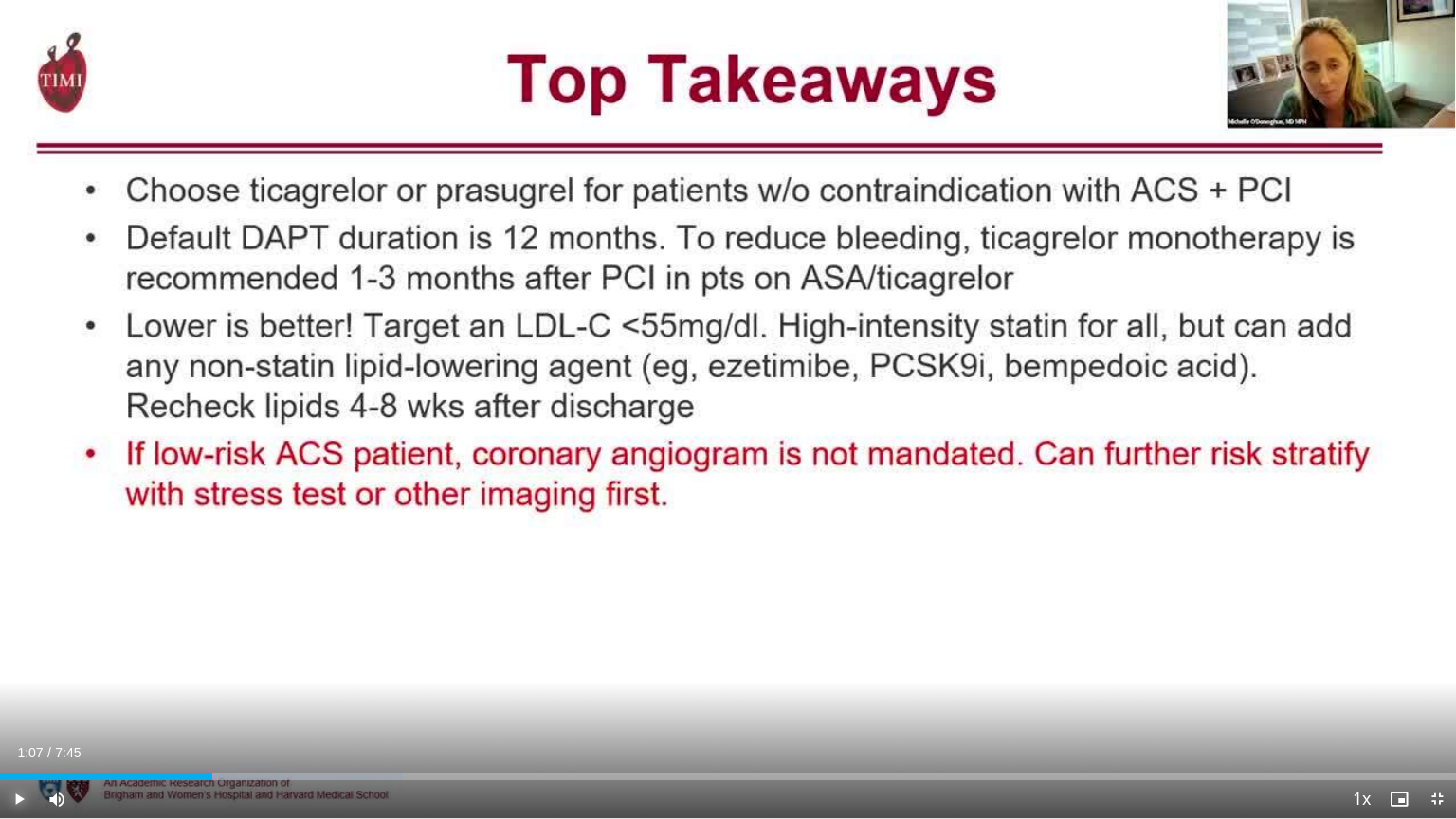 click at bounding box center (19, 799) 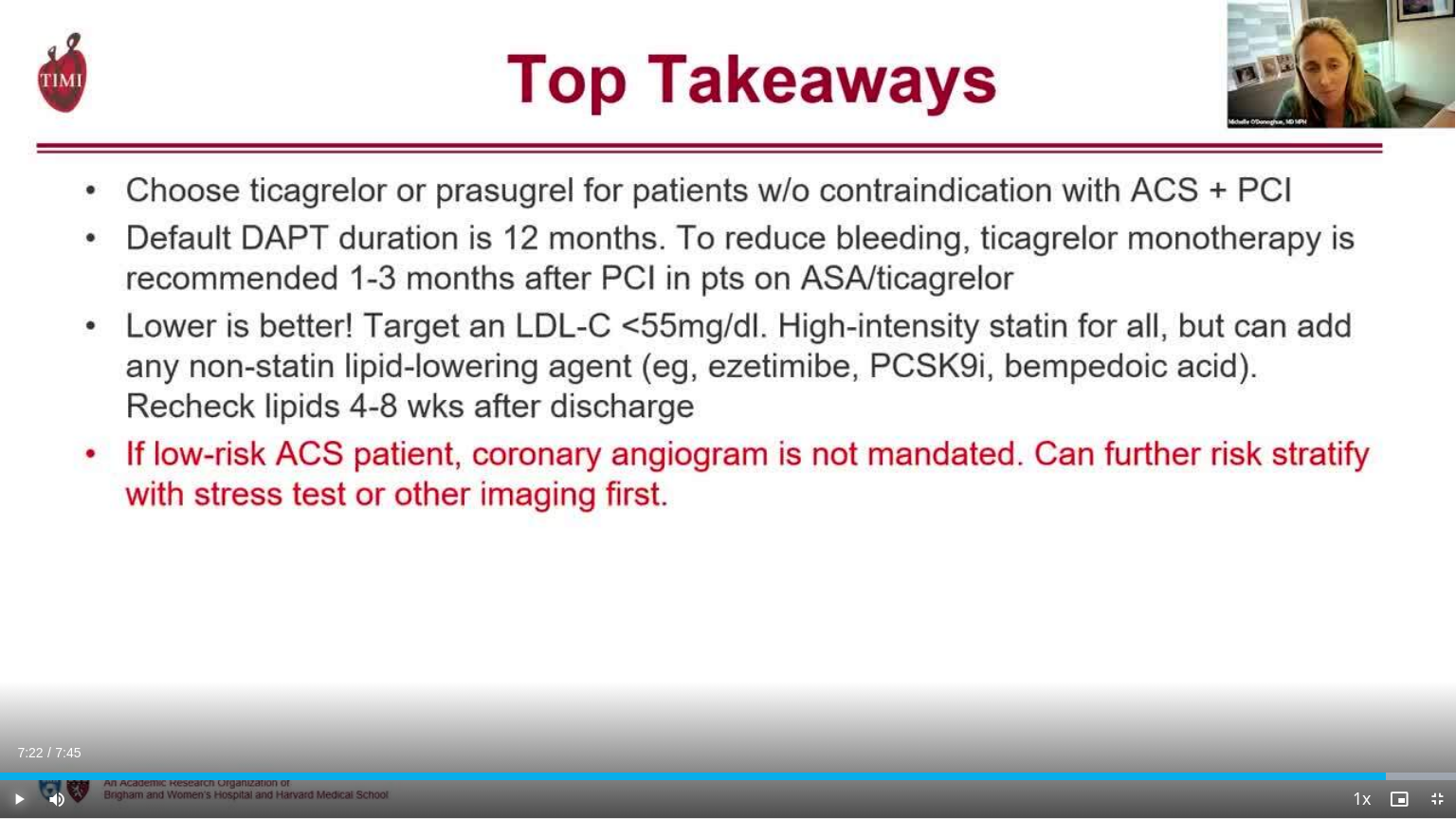 click at bounding box center [1310, 776] 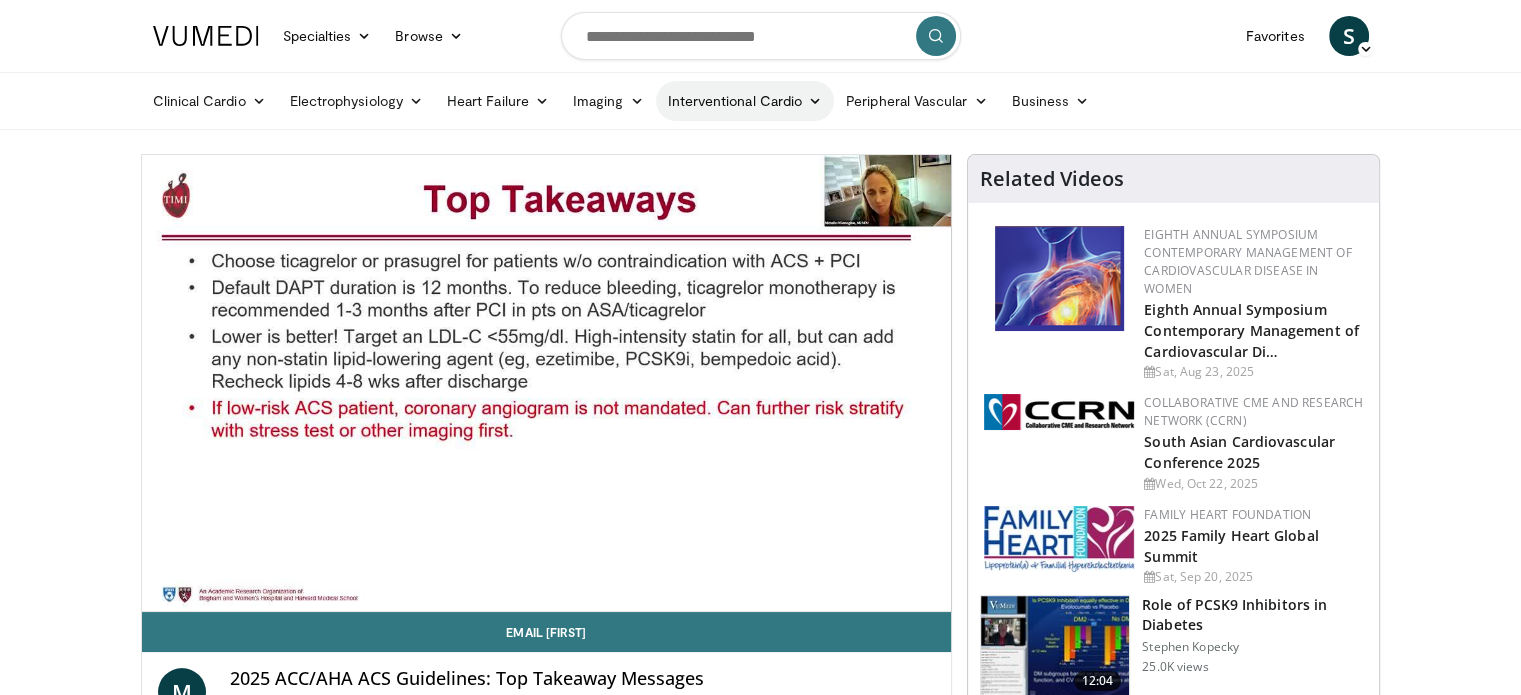 click on "Interventional Cardio" at bounding box center [745, 101] 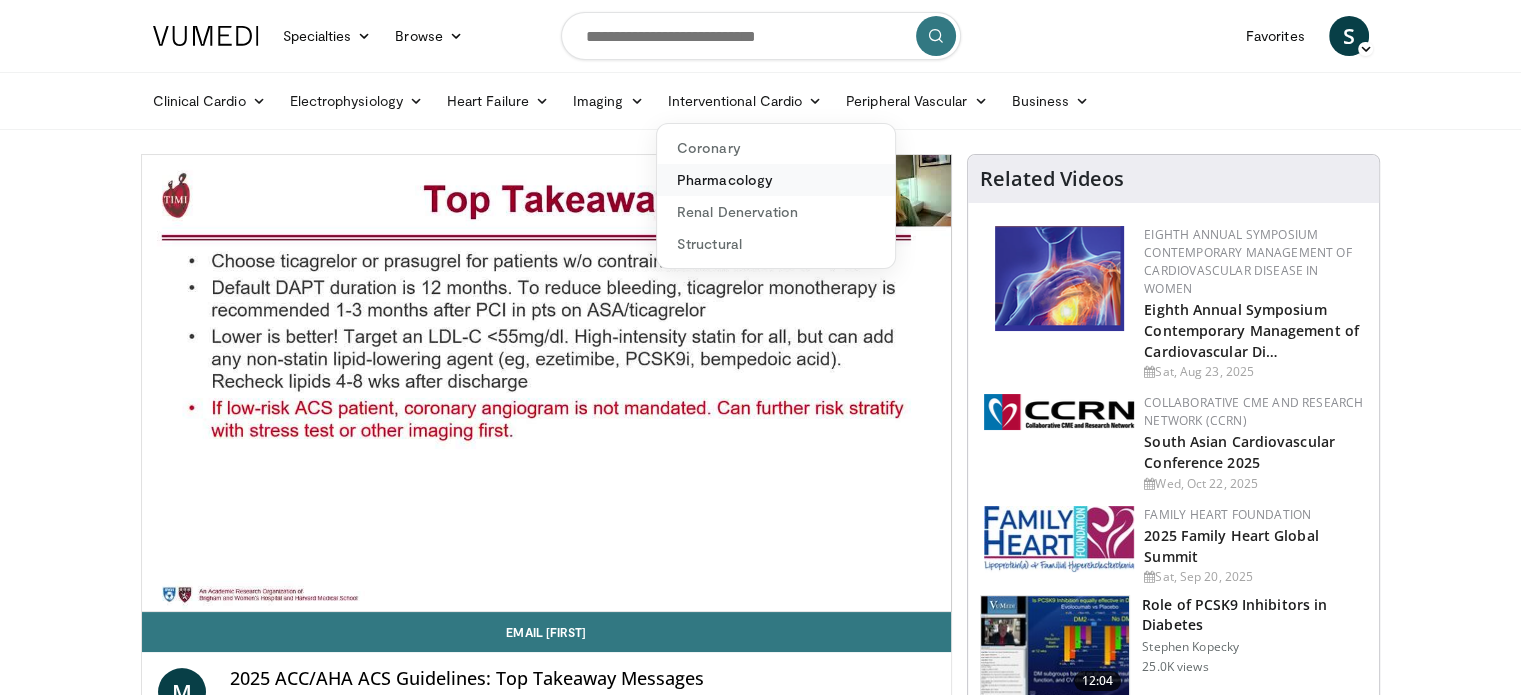 click on "Pharmacology" at bounding box center [776, 180] 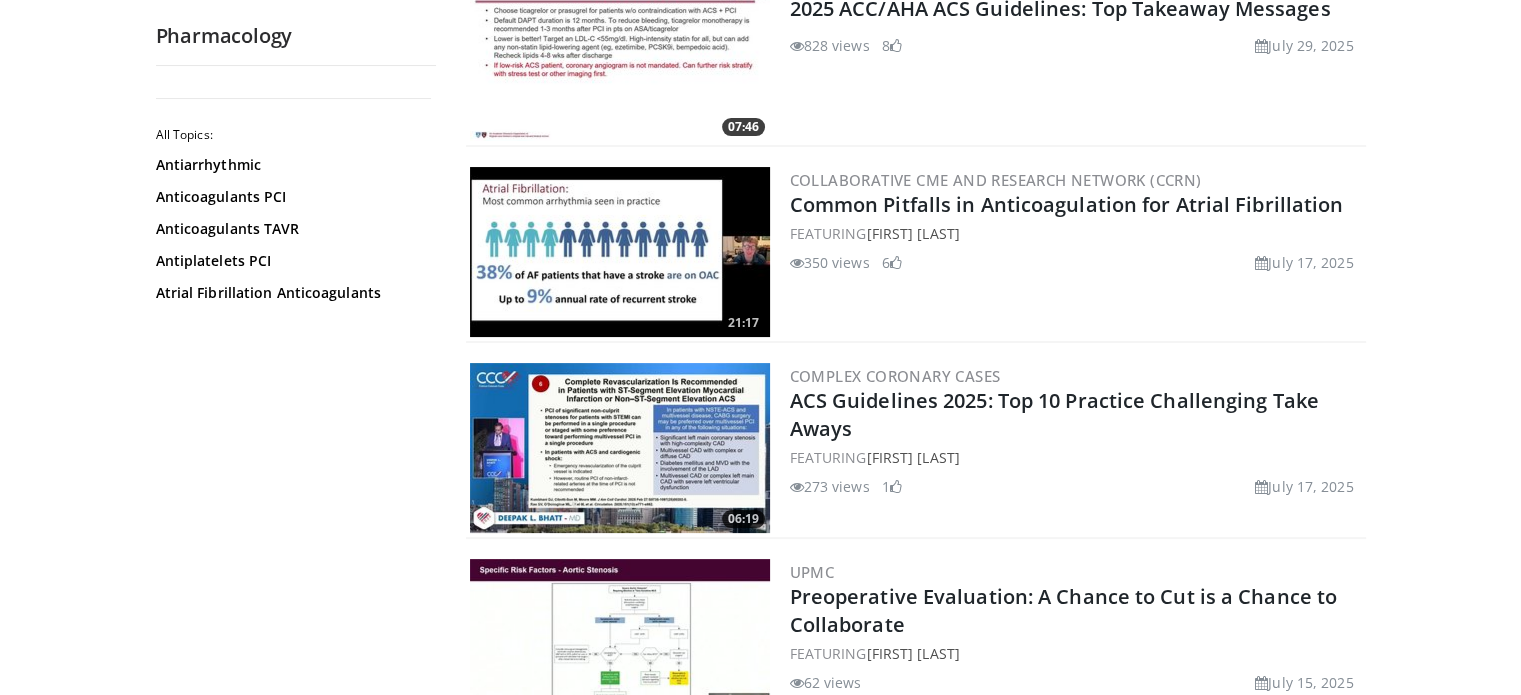 scroll, scrollTop: 254, scrollLeft: 0, axis: vertical 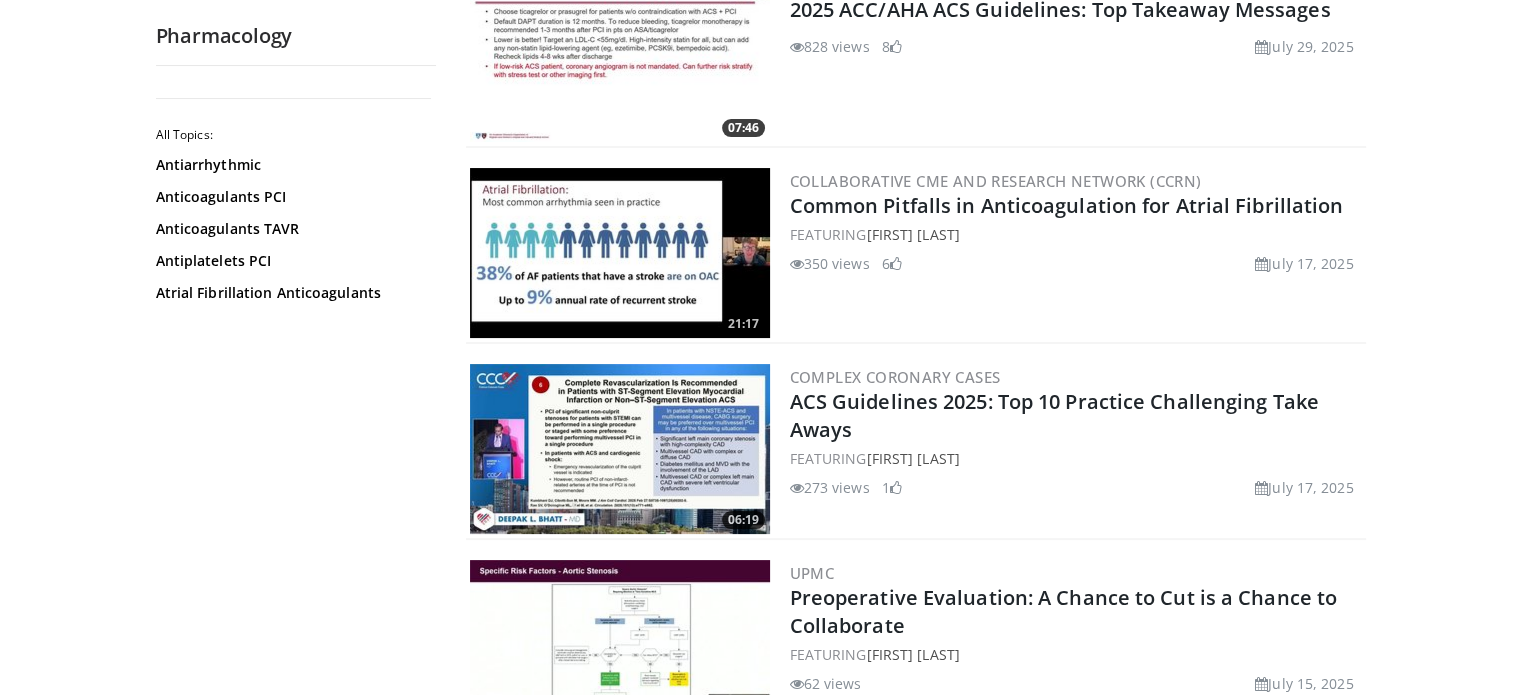 click at bounding box center [620, 449] 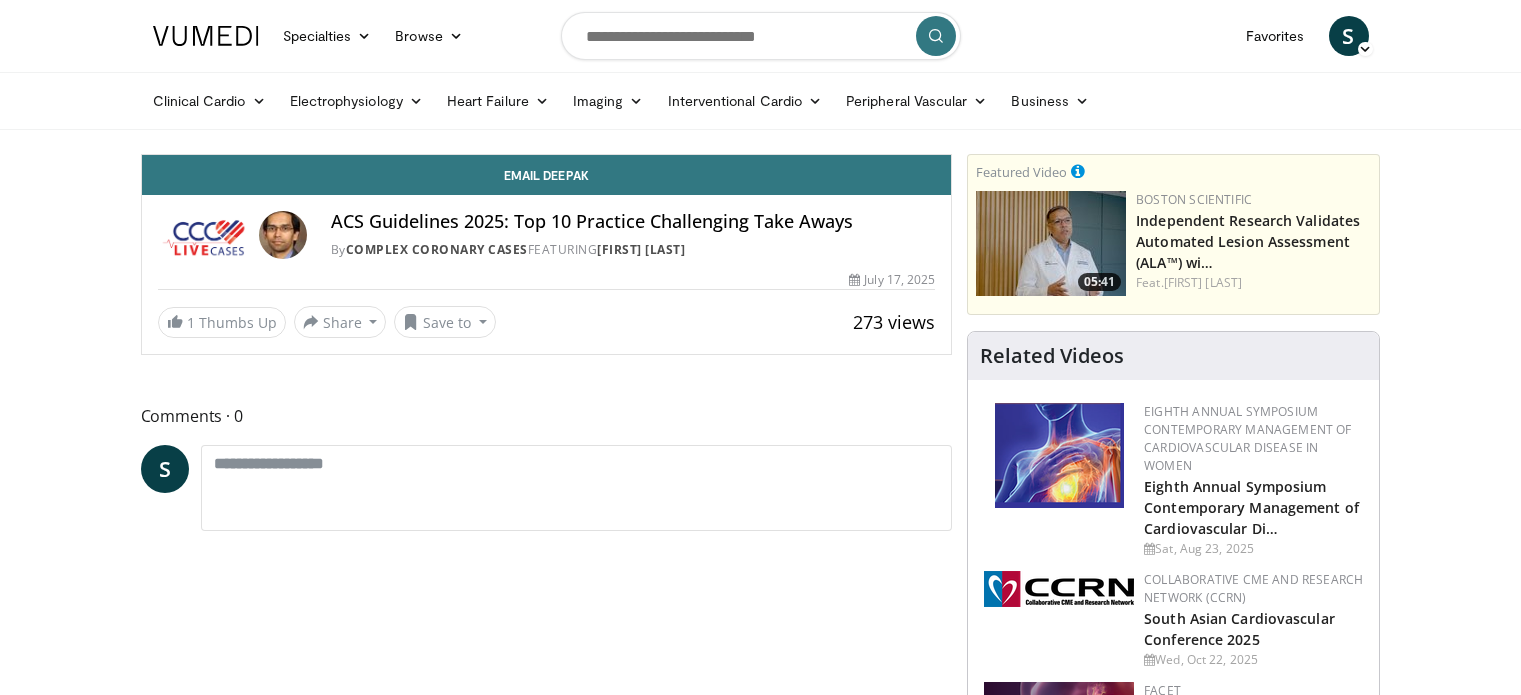 scroll, scrollTop: 0, scrollLeft: 0, axis: both 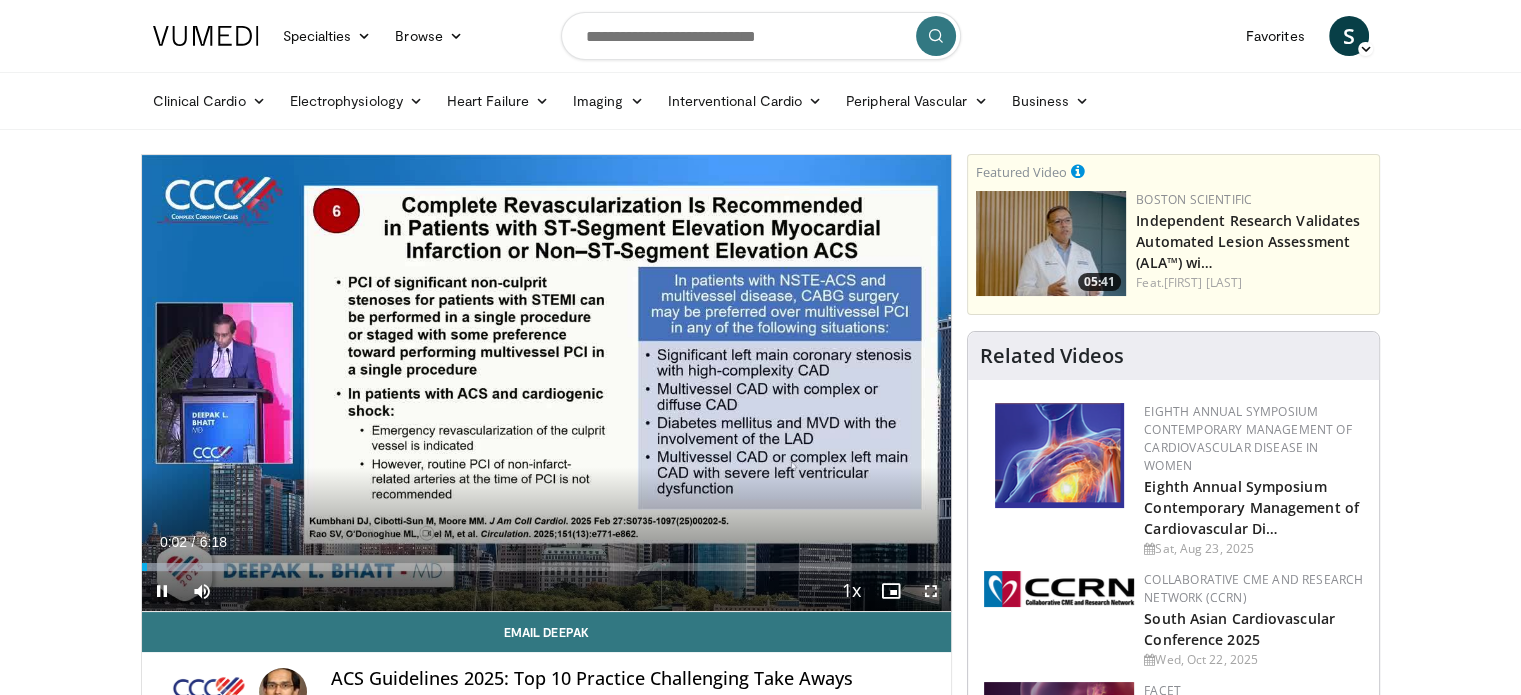 click at bounding box center (931, 591) 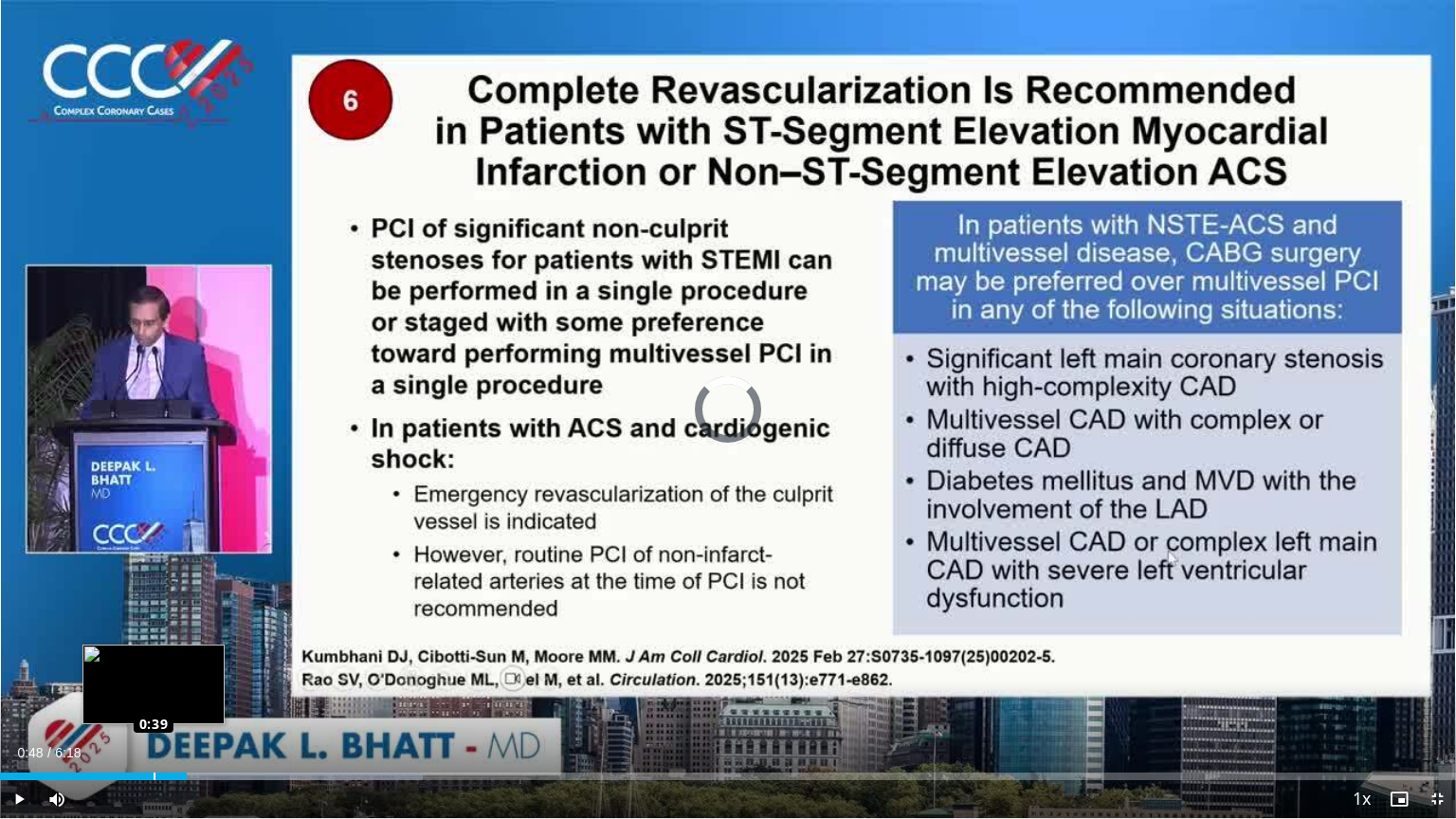 click on "Loaded :  29.04% 0:39 0:39" at bounding box center [728, 776] 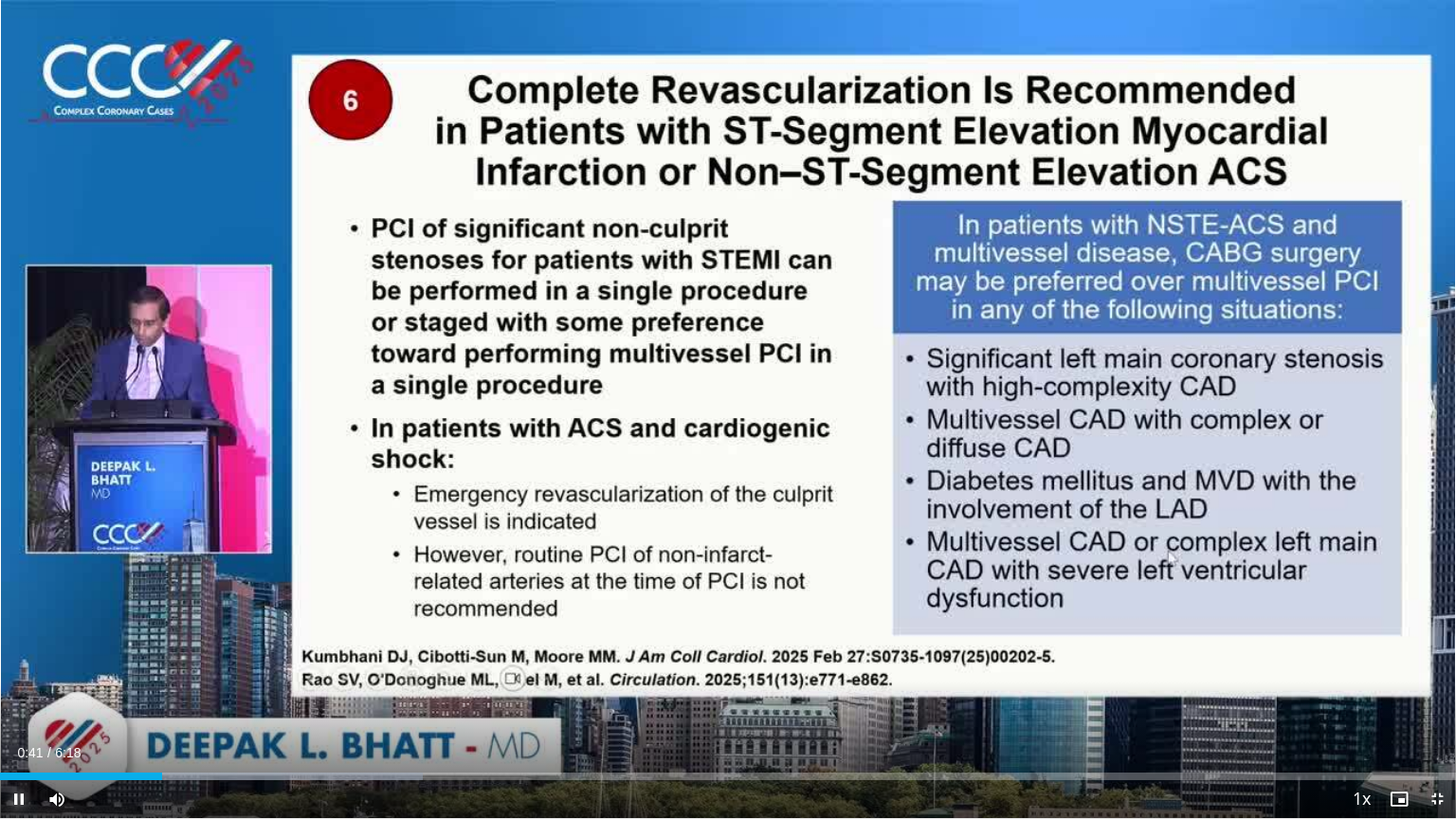 click at bounding box center [19, 799] 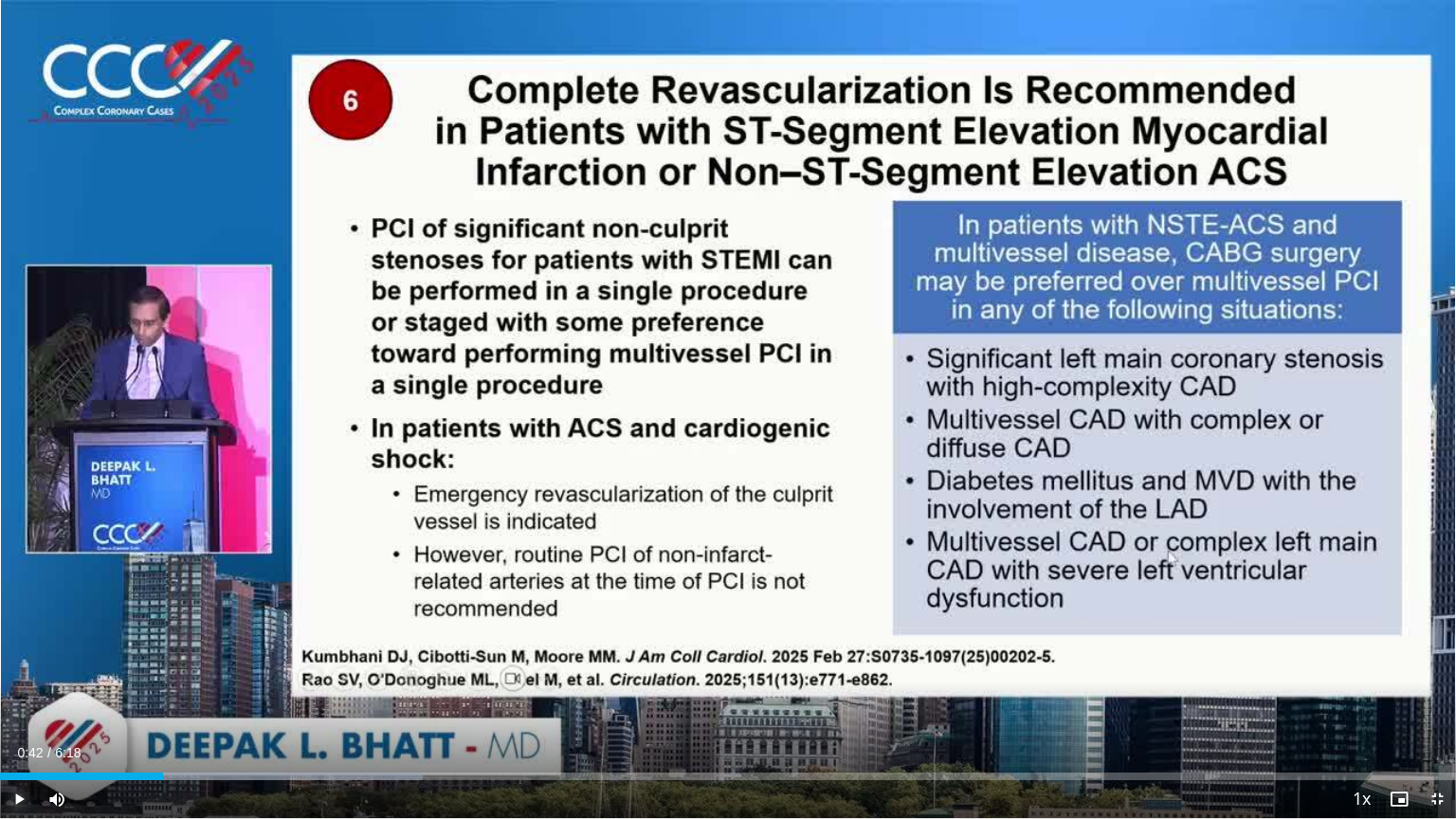click at bounding box center (19, 799) 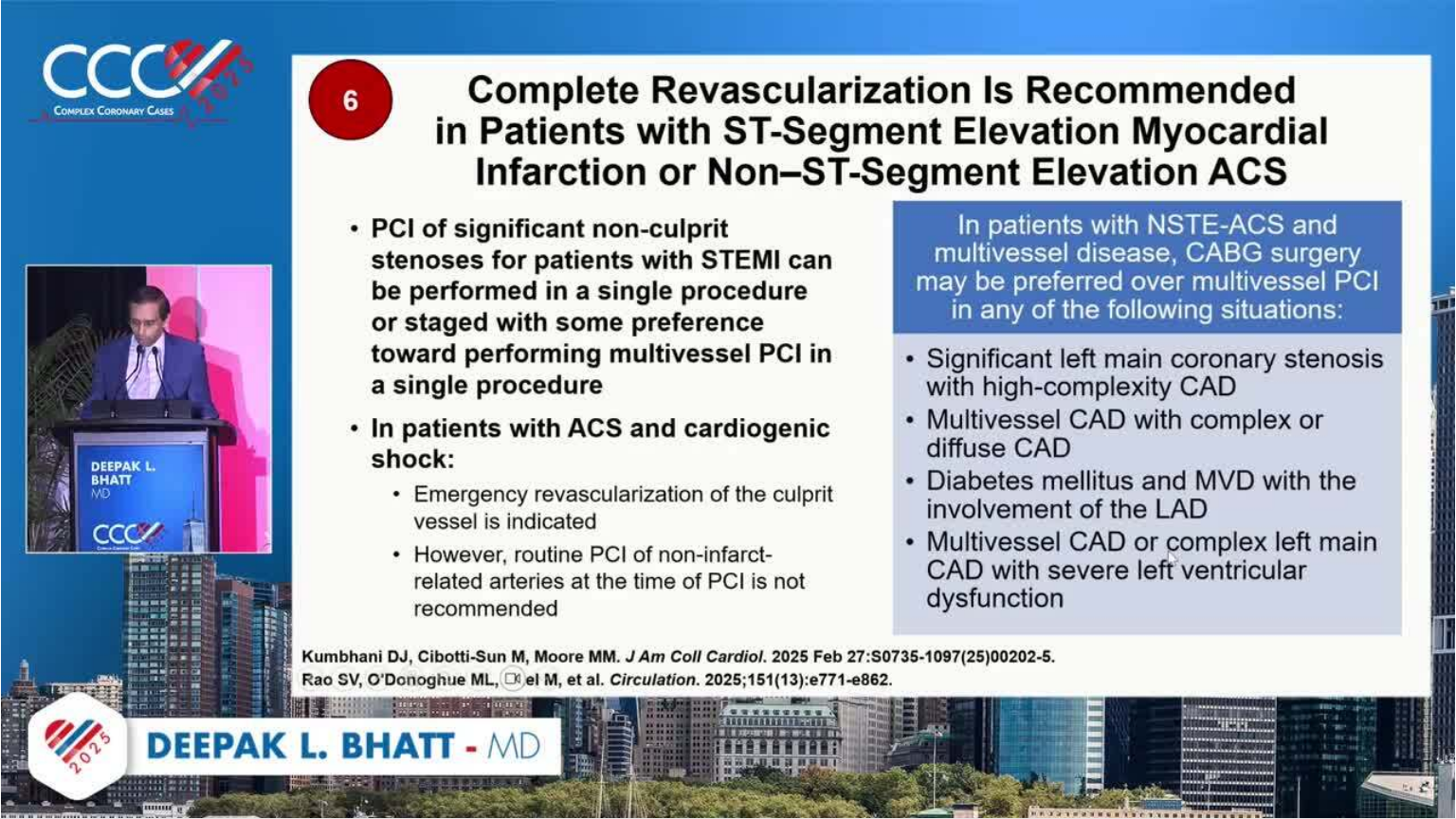 click on "10 seconds
Tap to unmute" at bounding box center (728, 409) 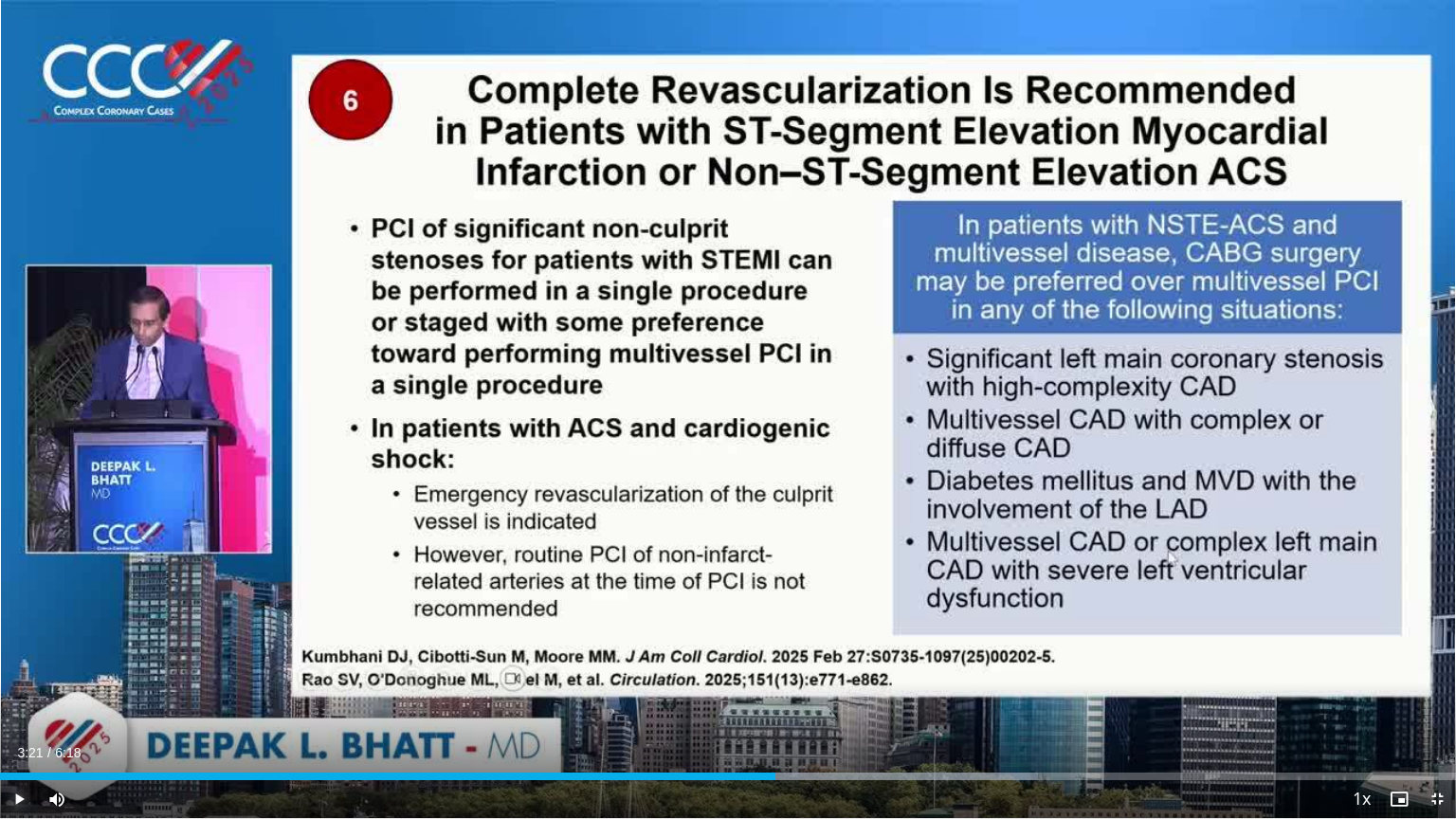 click at bounding box center (19, 799) 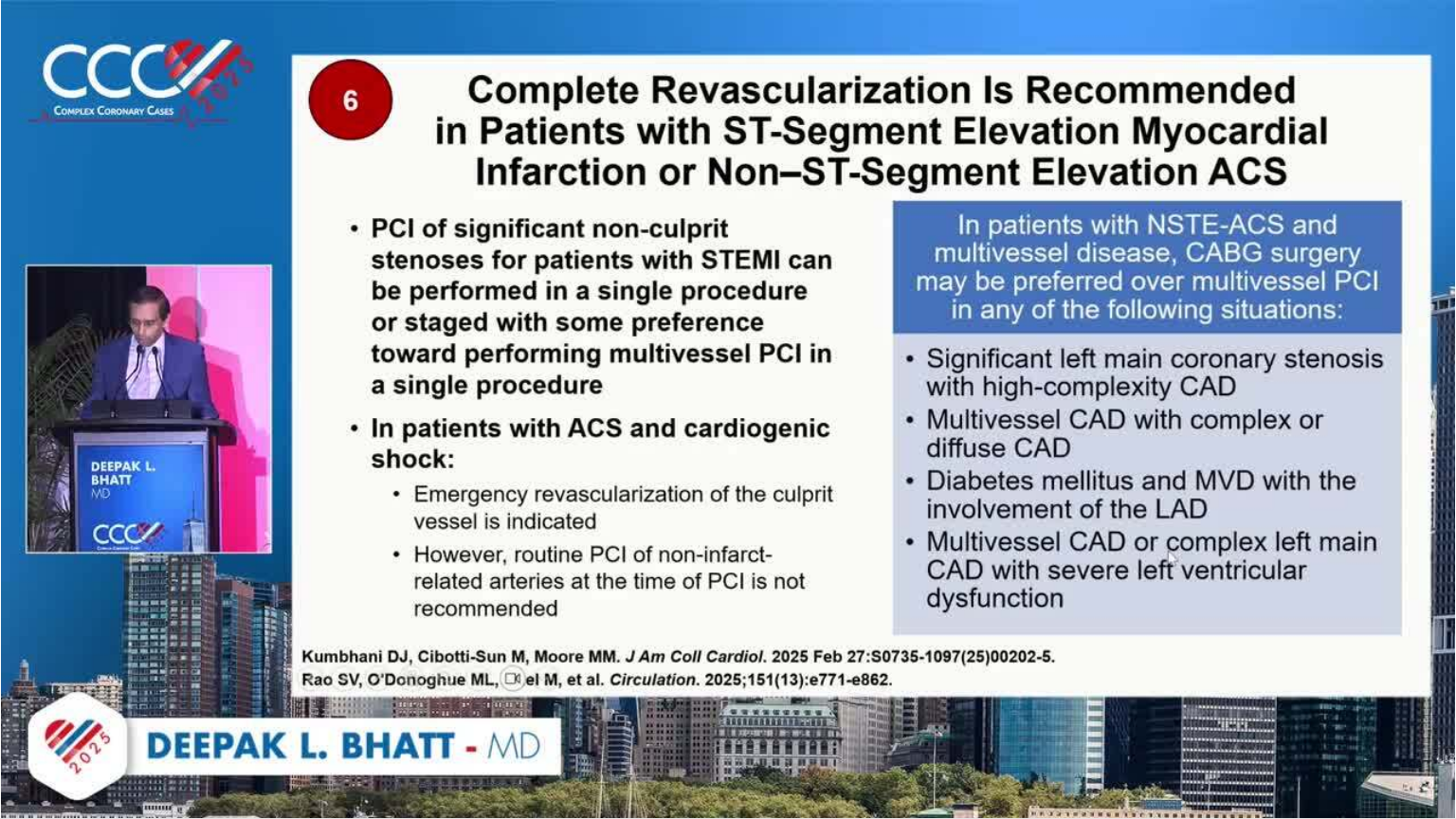 click on "**********" at bounding box center (728, 410) 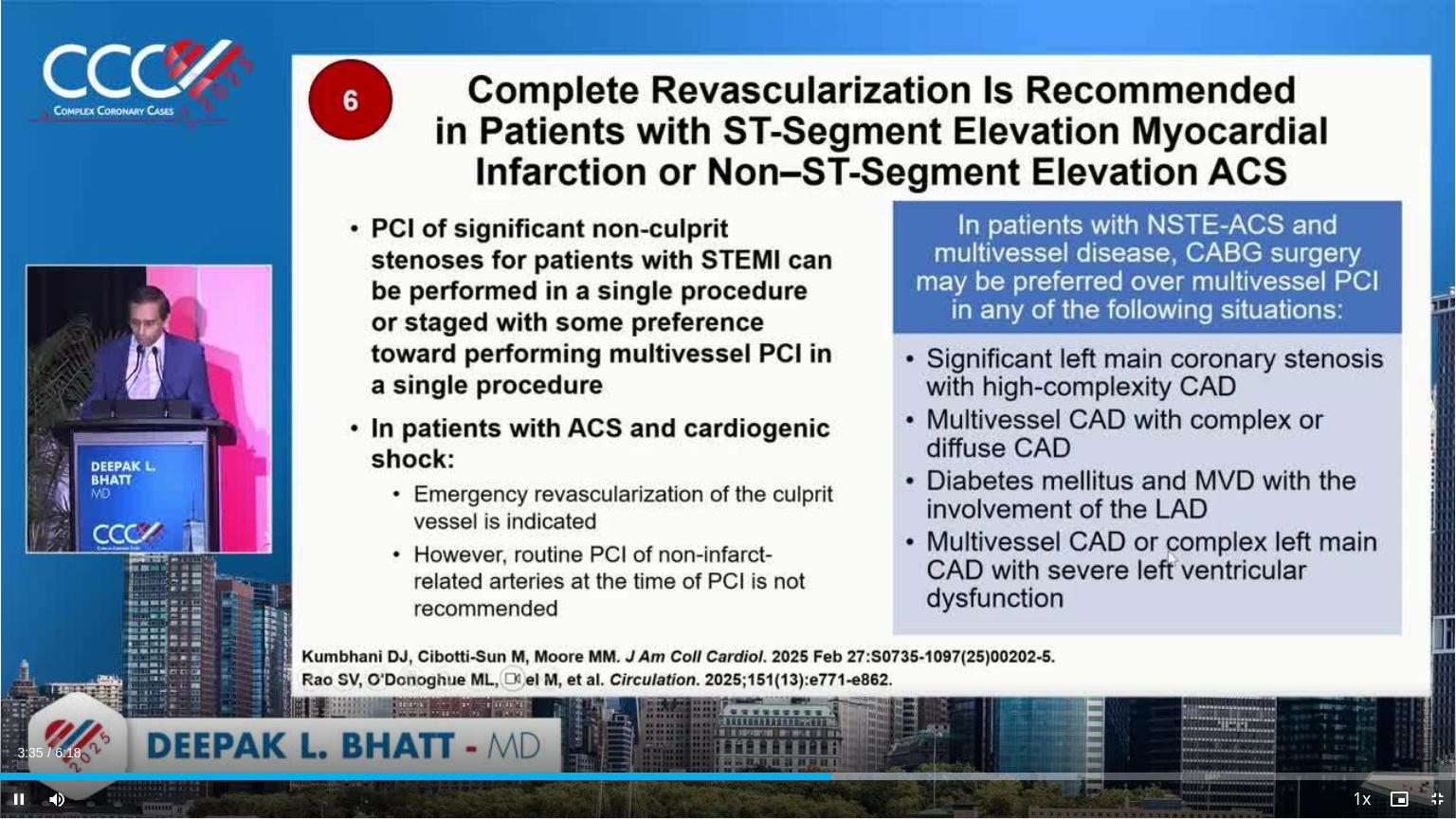 click at bounding box center (19, 799) 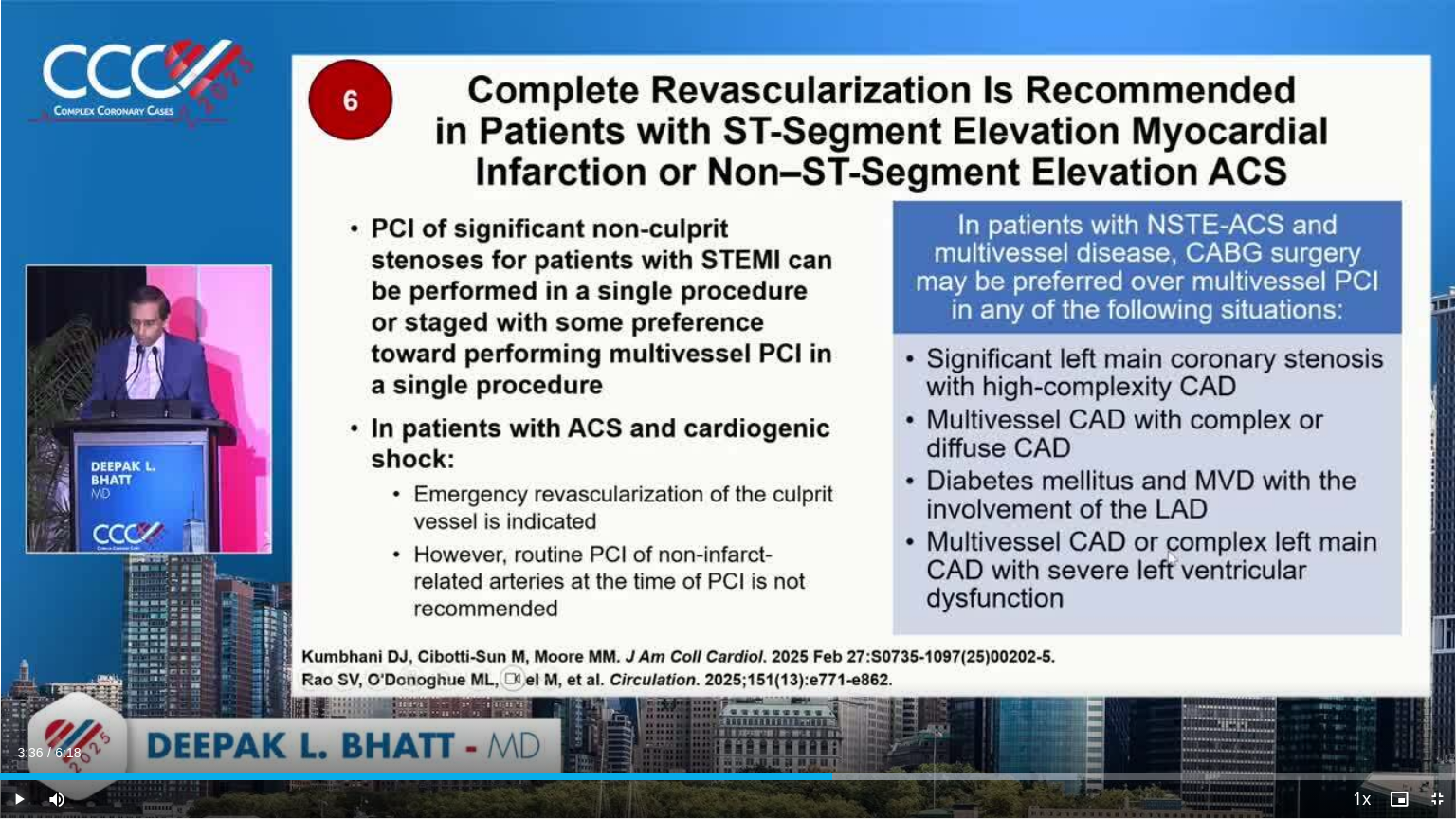 click at bounding box center (19, 799) 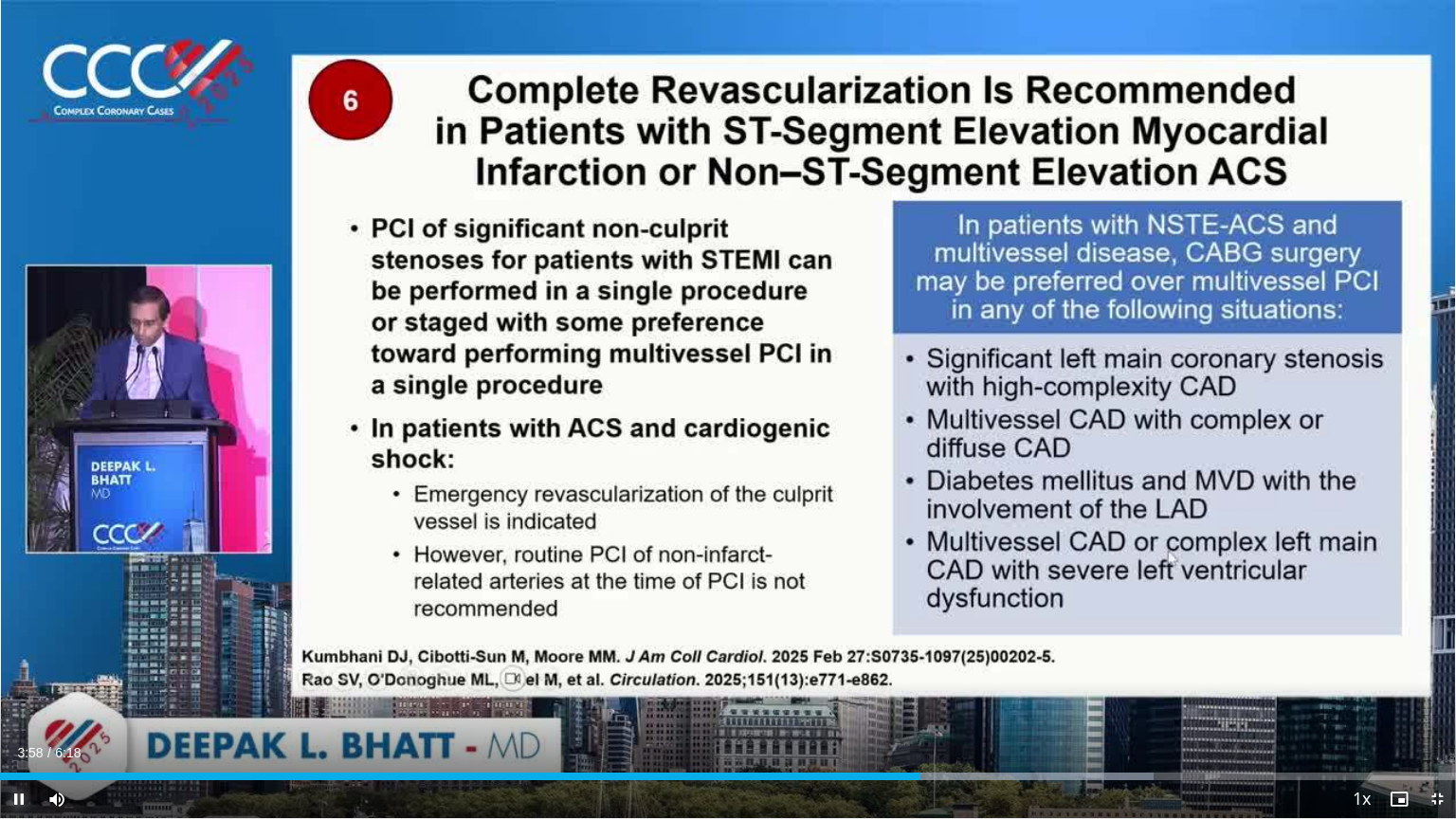 click at bounding box center [19, 799] 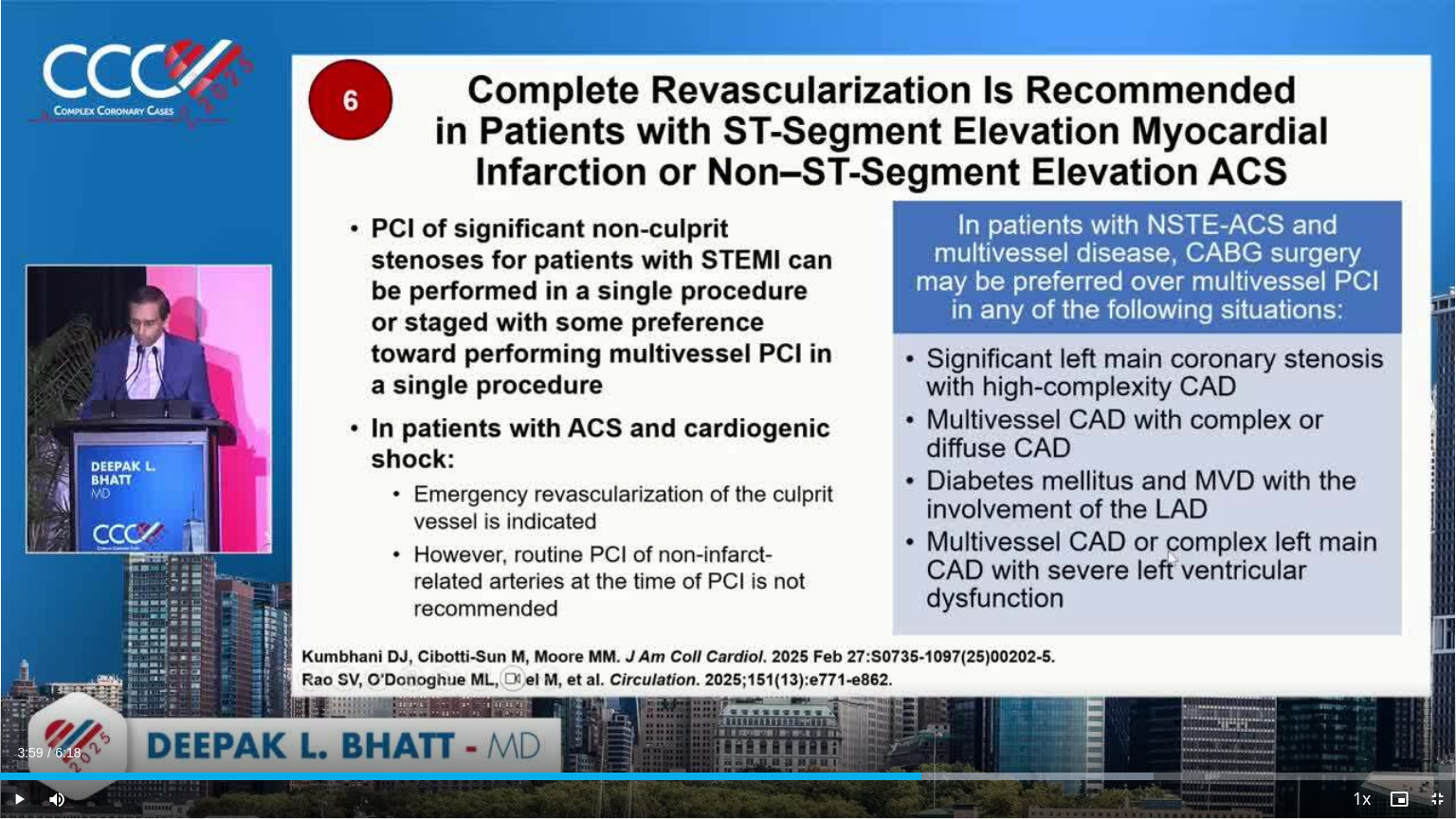 click at bounding box center [19, 799] 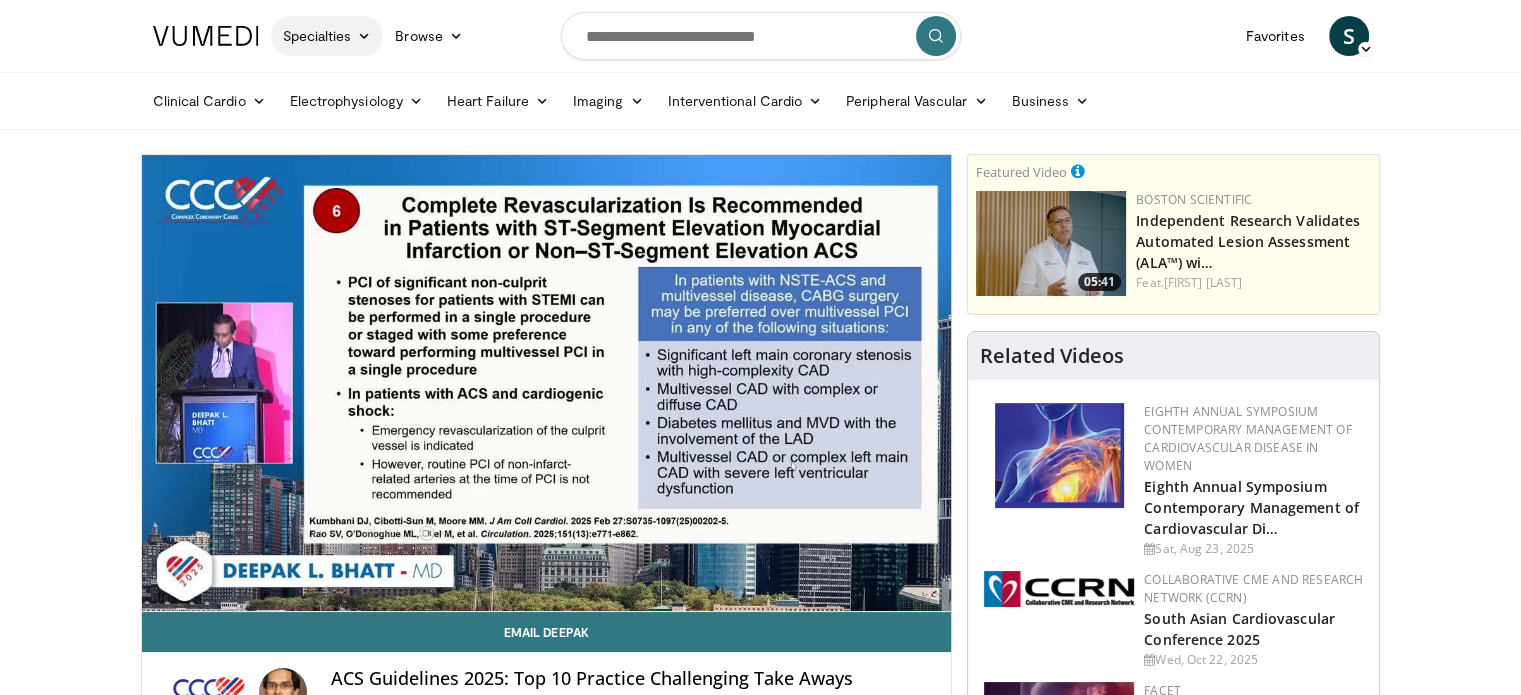 click on "Specialties" at bounding box center (327, 36) 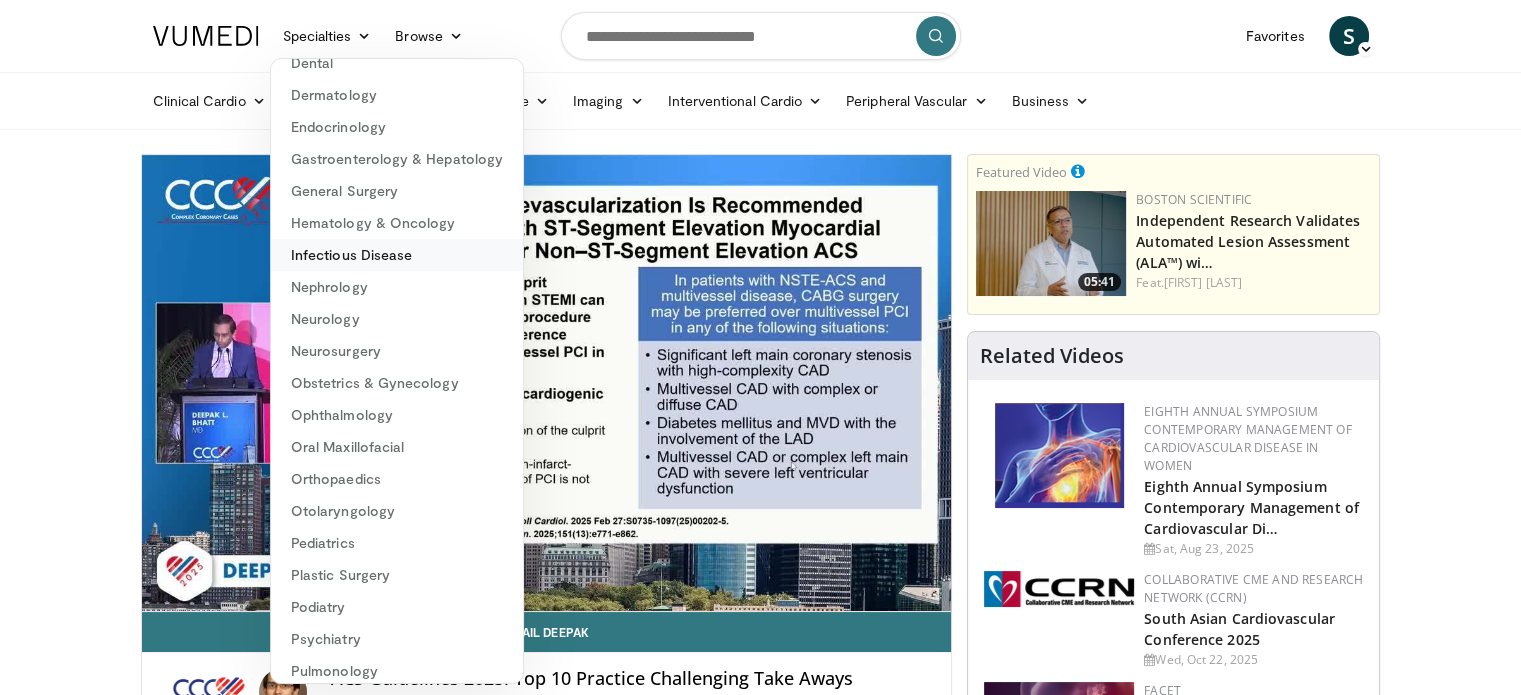 scroll, scrollTop: 0, scrollLeft: 0, axis: both 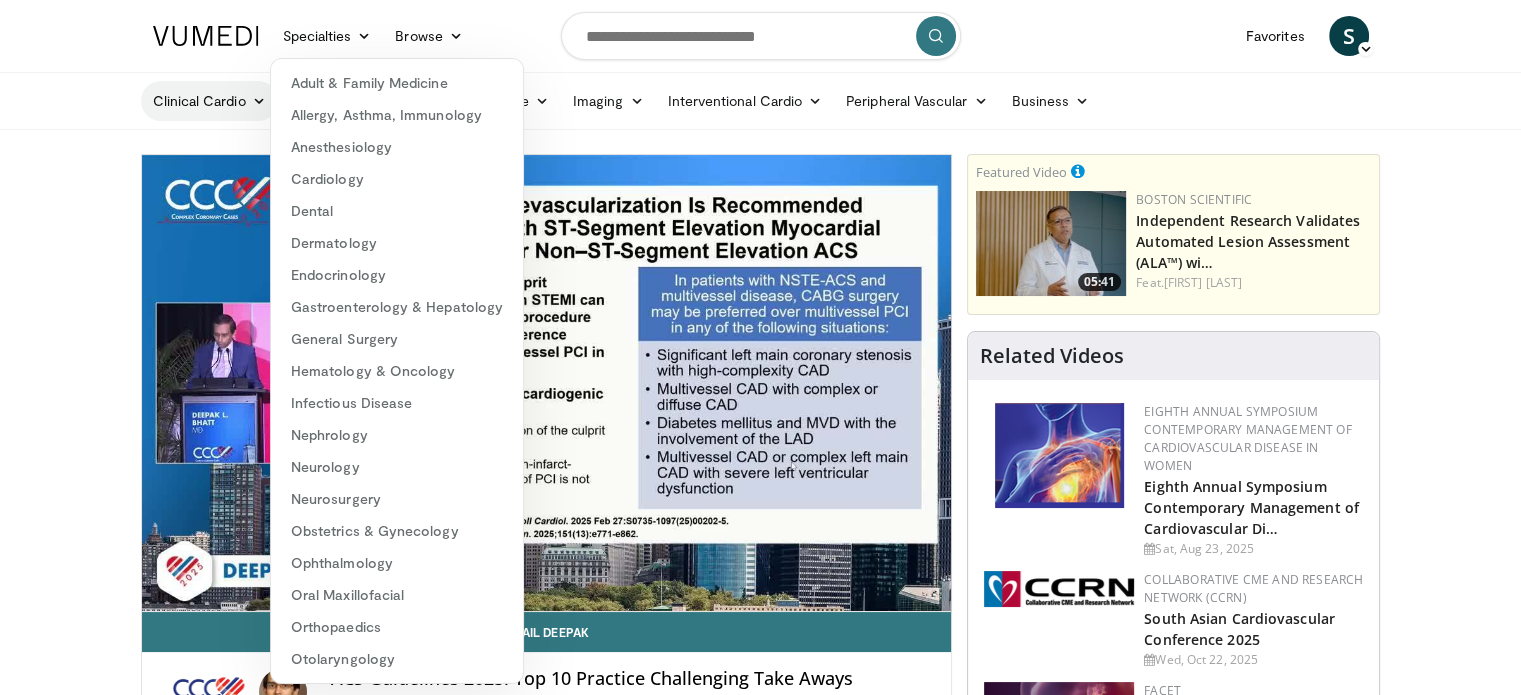 click on "Clinical Cardio" at bounding box center (209, 101) 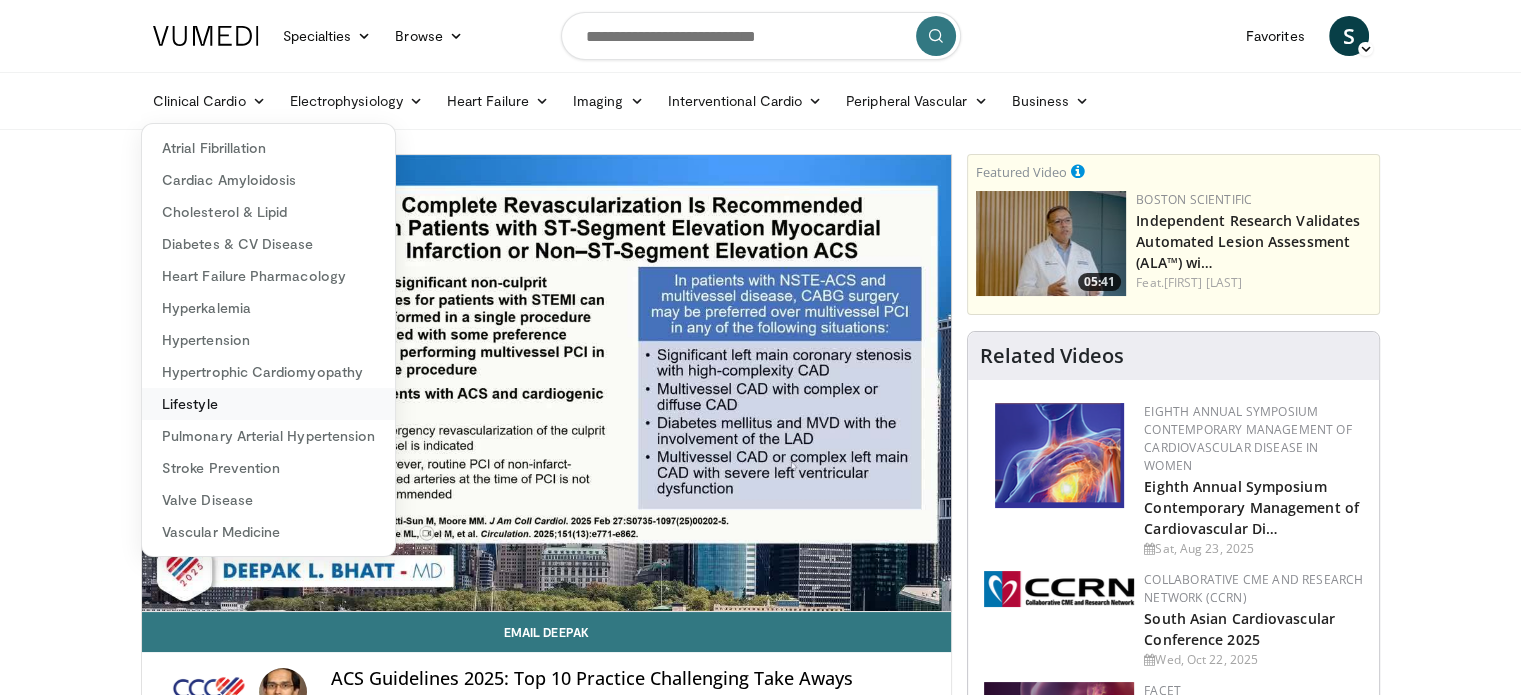 click on "Lifestyle" at bounding box center [268, 404] 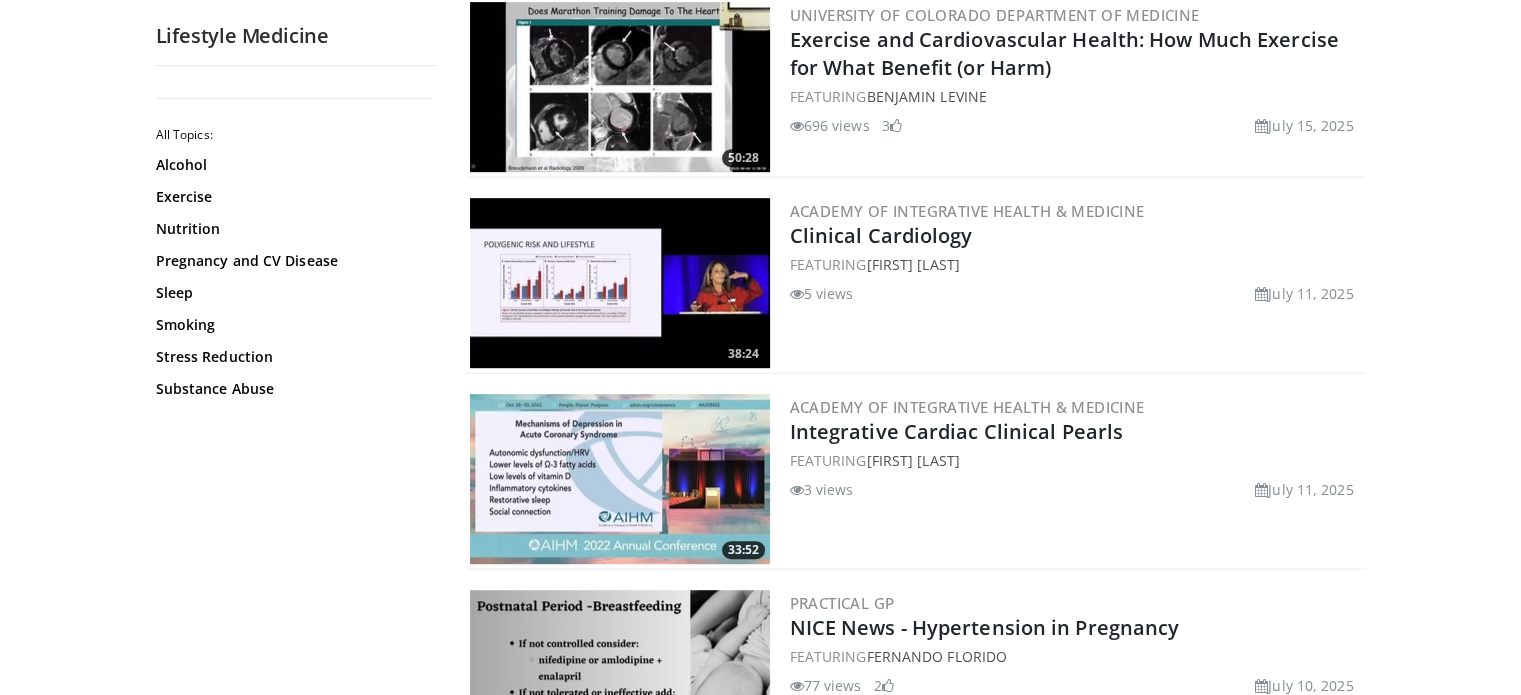 scroll, scrollTop: 1008, scrollLeft: 0, axis: vertical 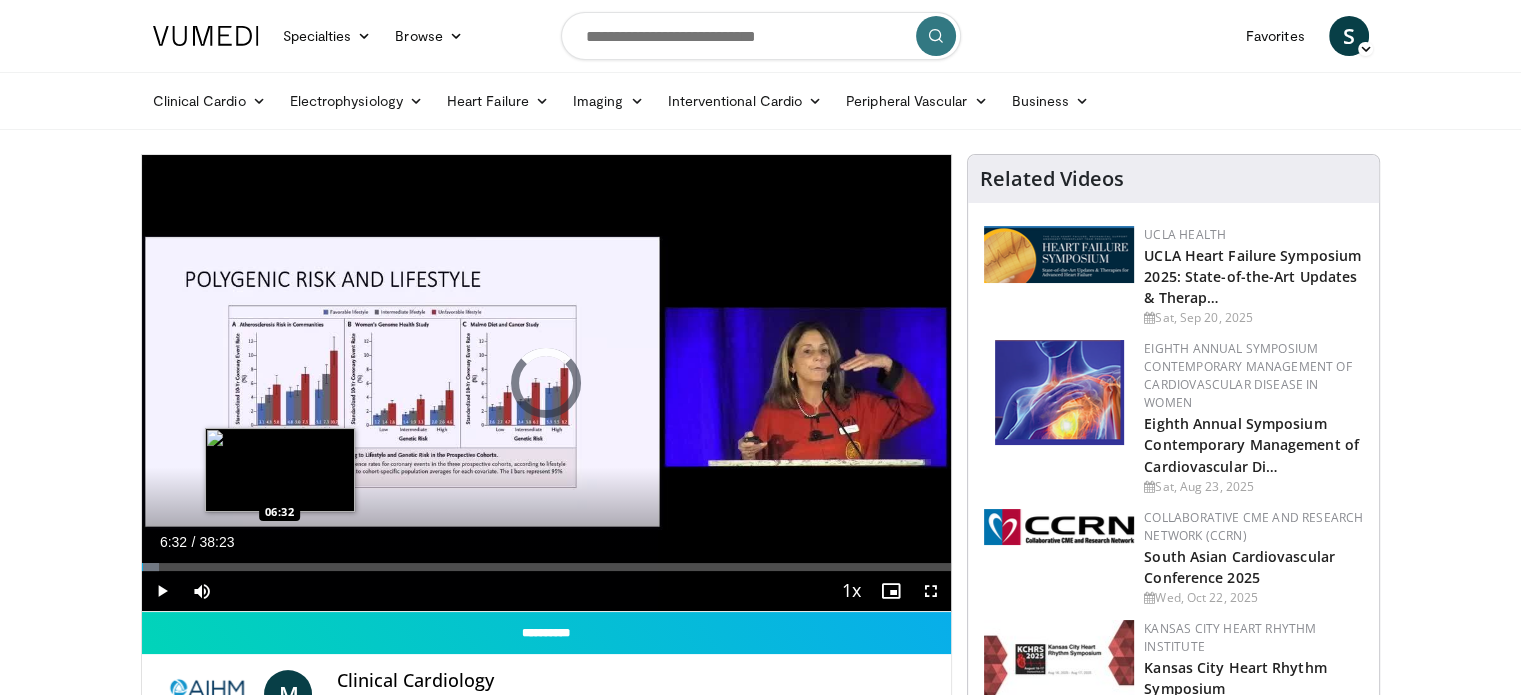 click on "Loaded :  2.16% 06:32 06:32" at bounding box center [547, 567] 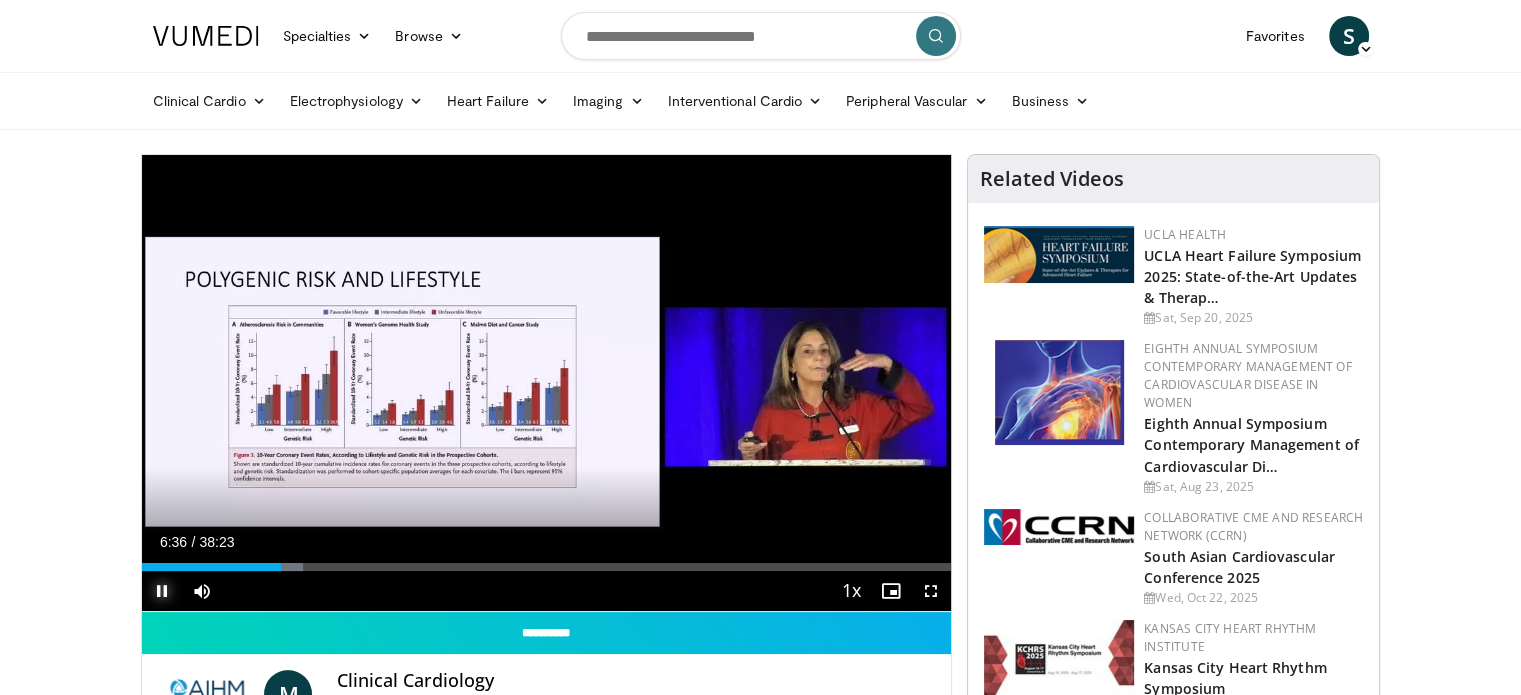 click at bounding box center (162, 591) 